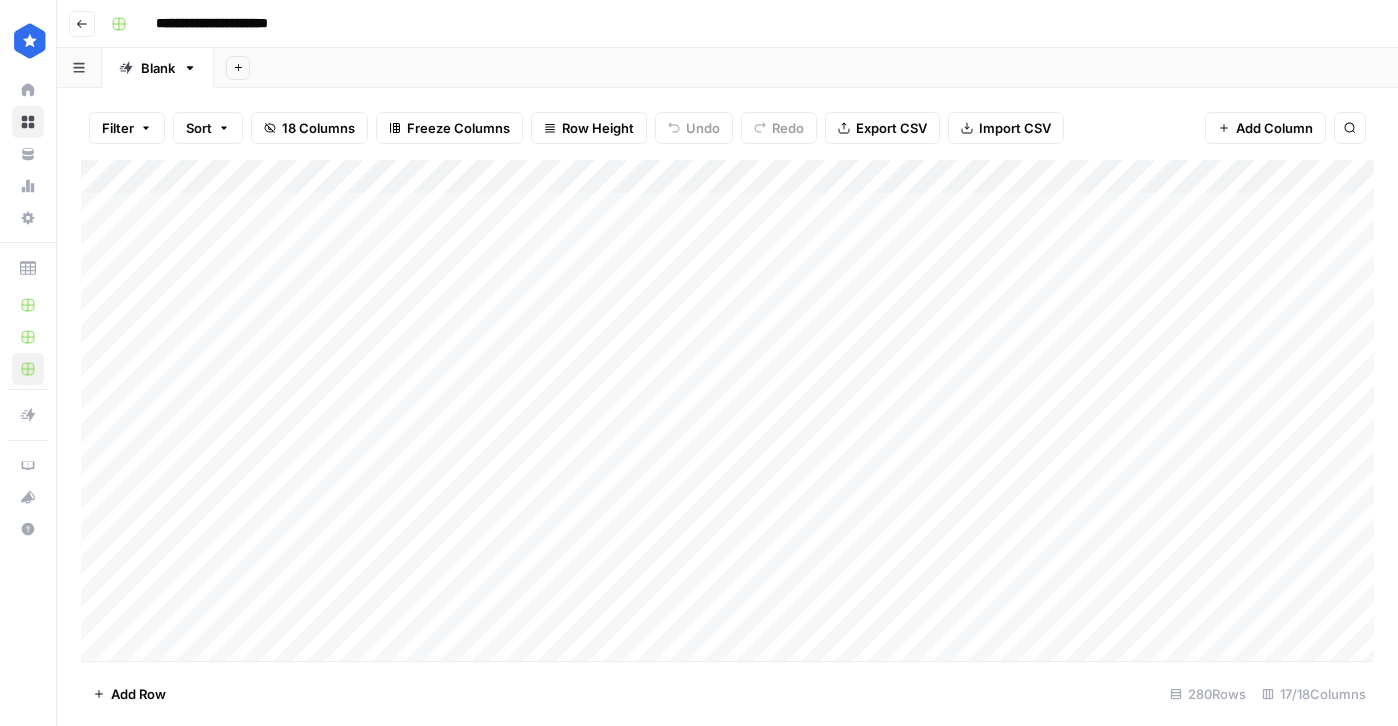 scroll, scrollTop: 0, scrollLeft: 0, axis: both 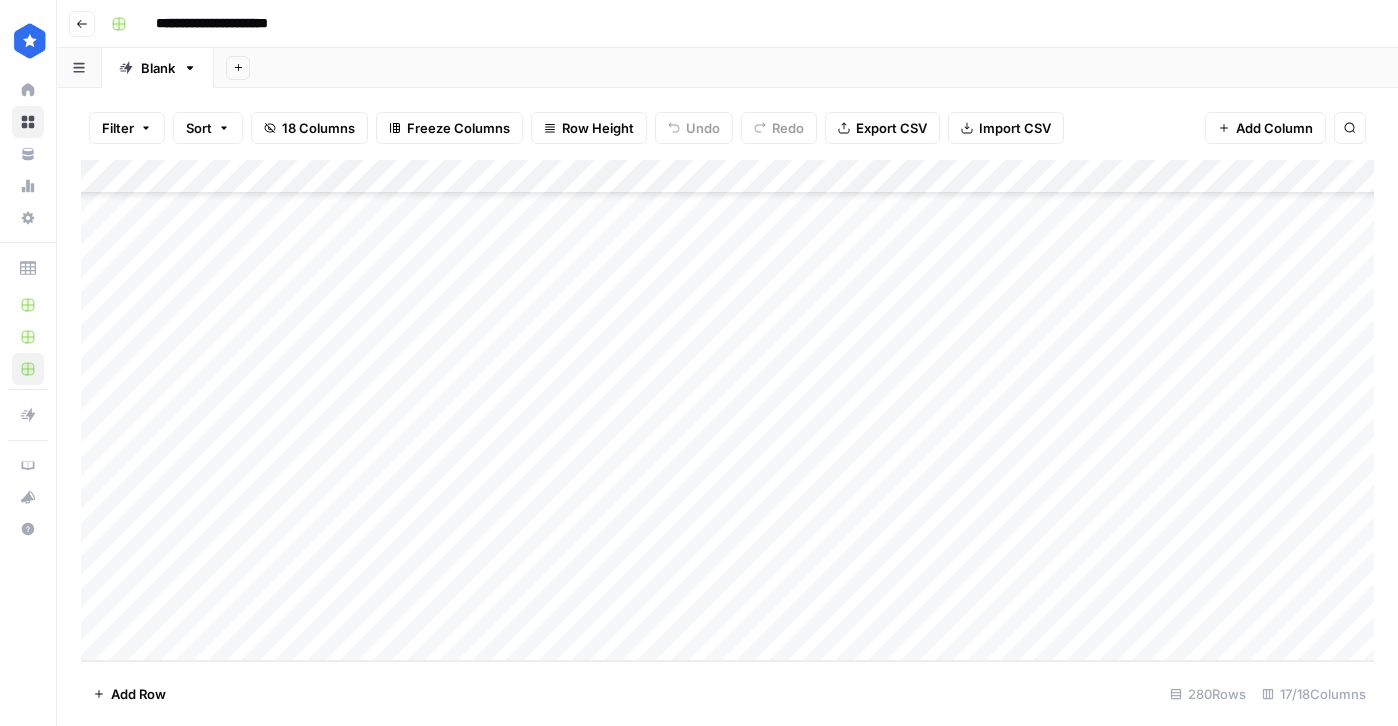 click on "Add Column" at bounding box center [727, 410] 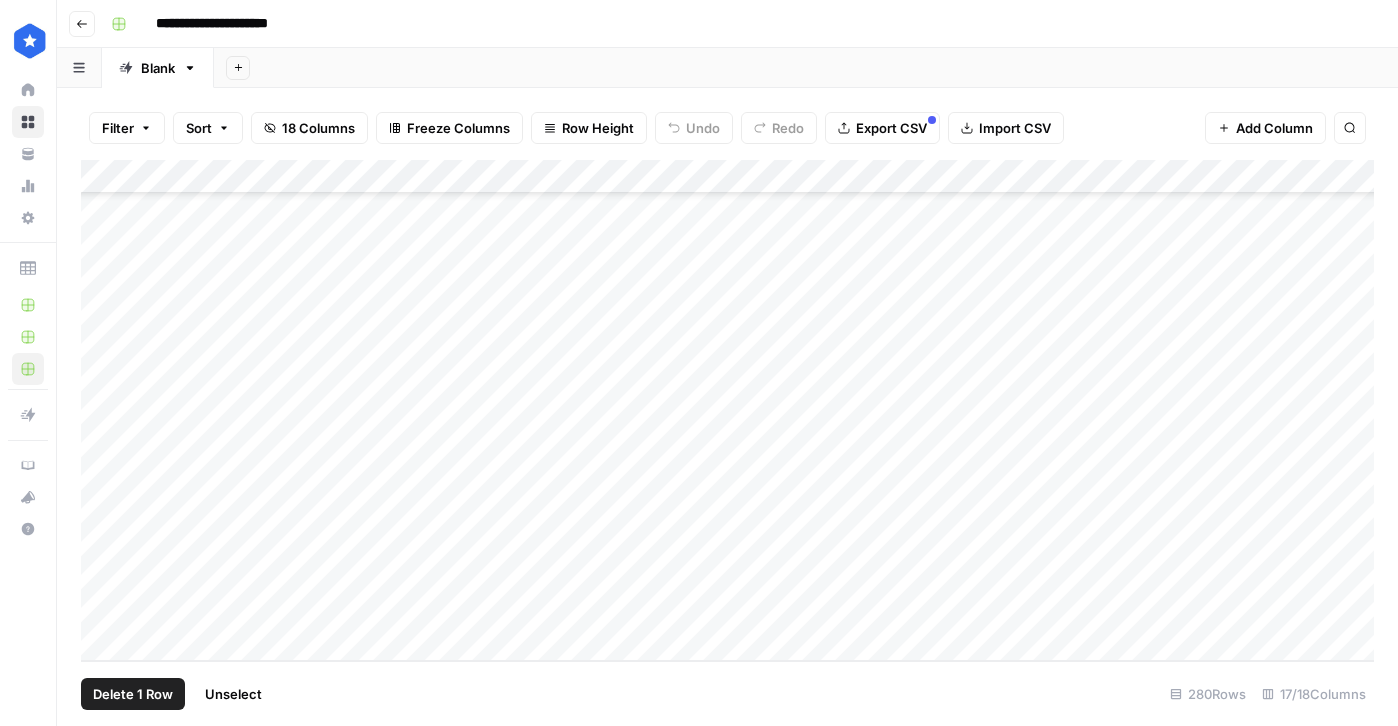 click on "Delete 1 Row" at bounding box center (133, 694) 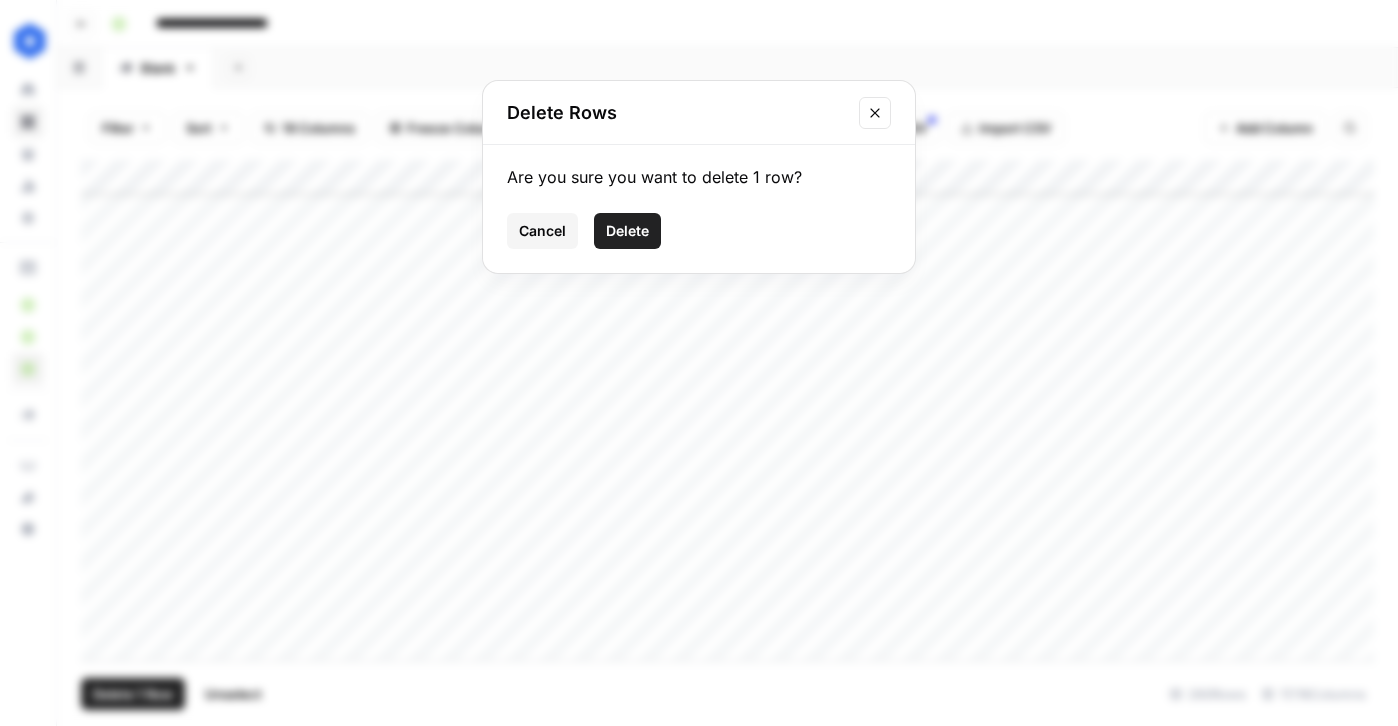 click on "Delete" at bounding box center [627, 231] 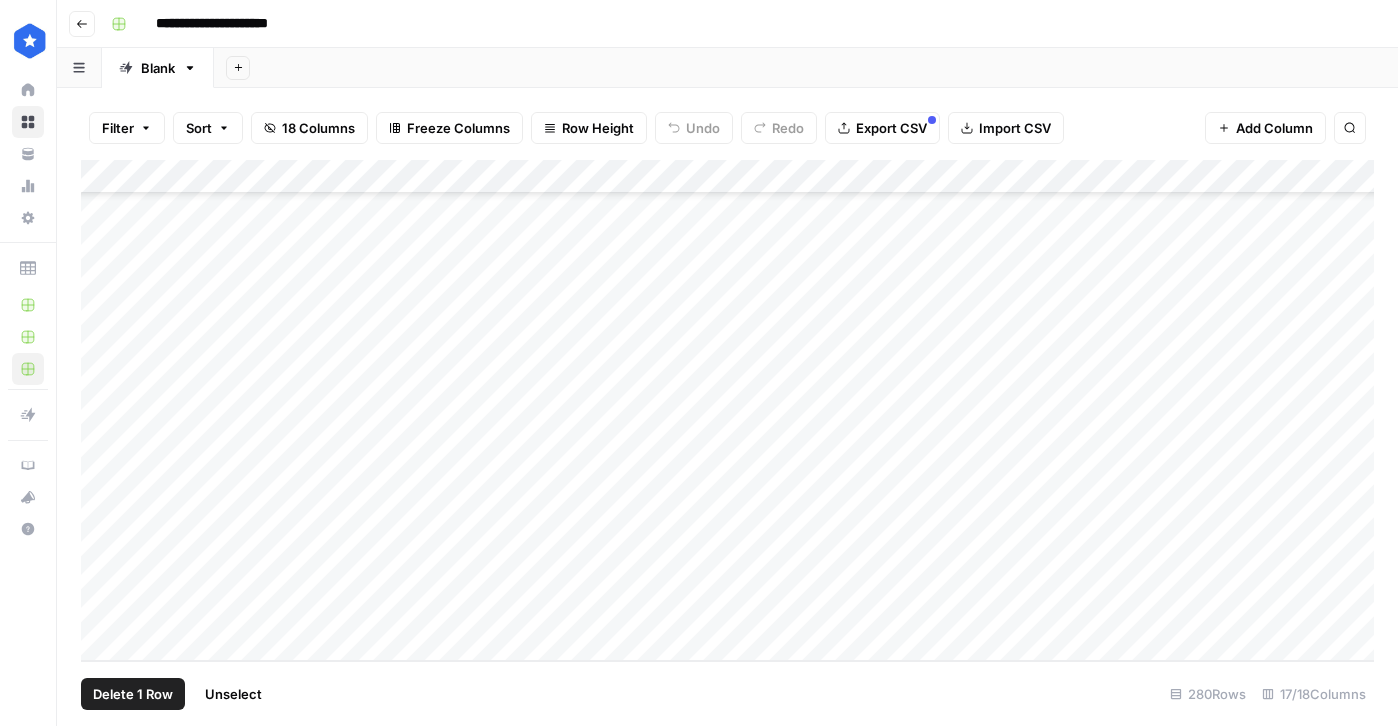 scroll, scrollTop: 9051, scrollLeft: 0, axis: vertical 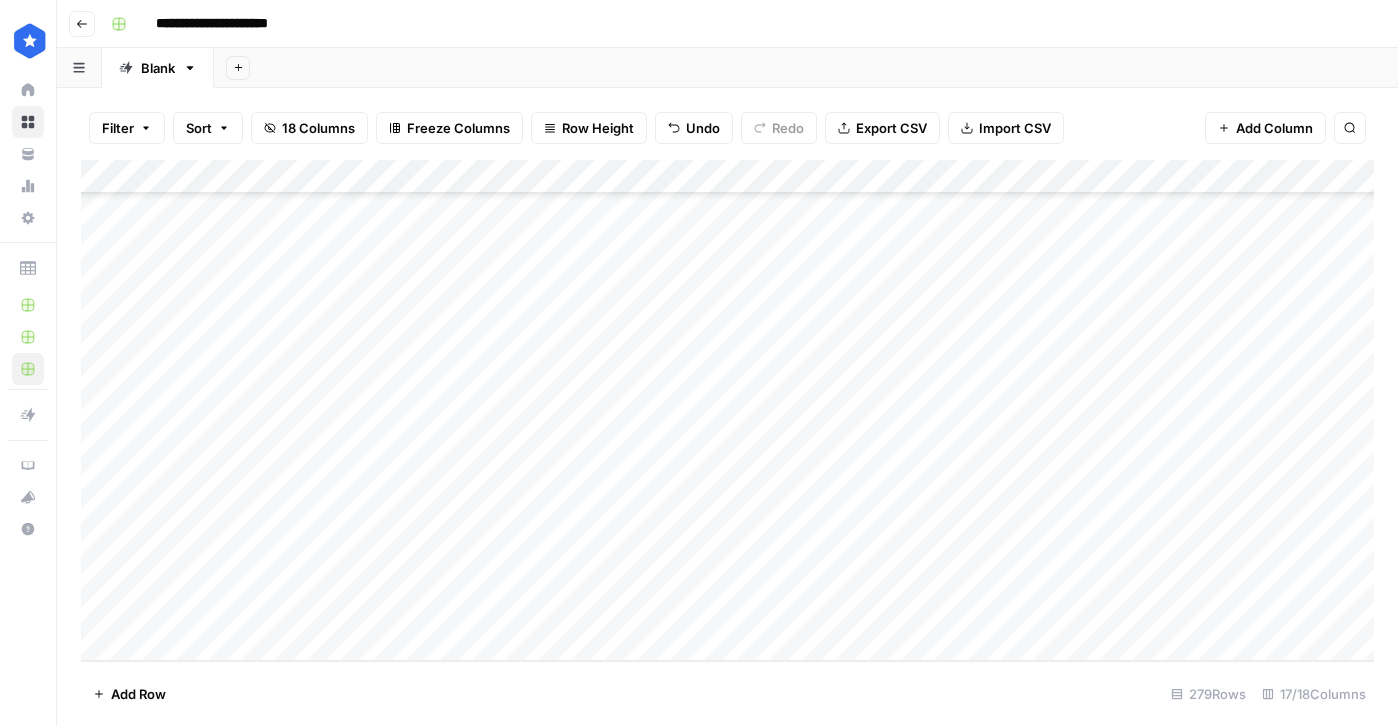 click on "Add Column" at bounding box center [727, 410] 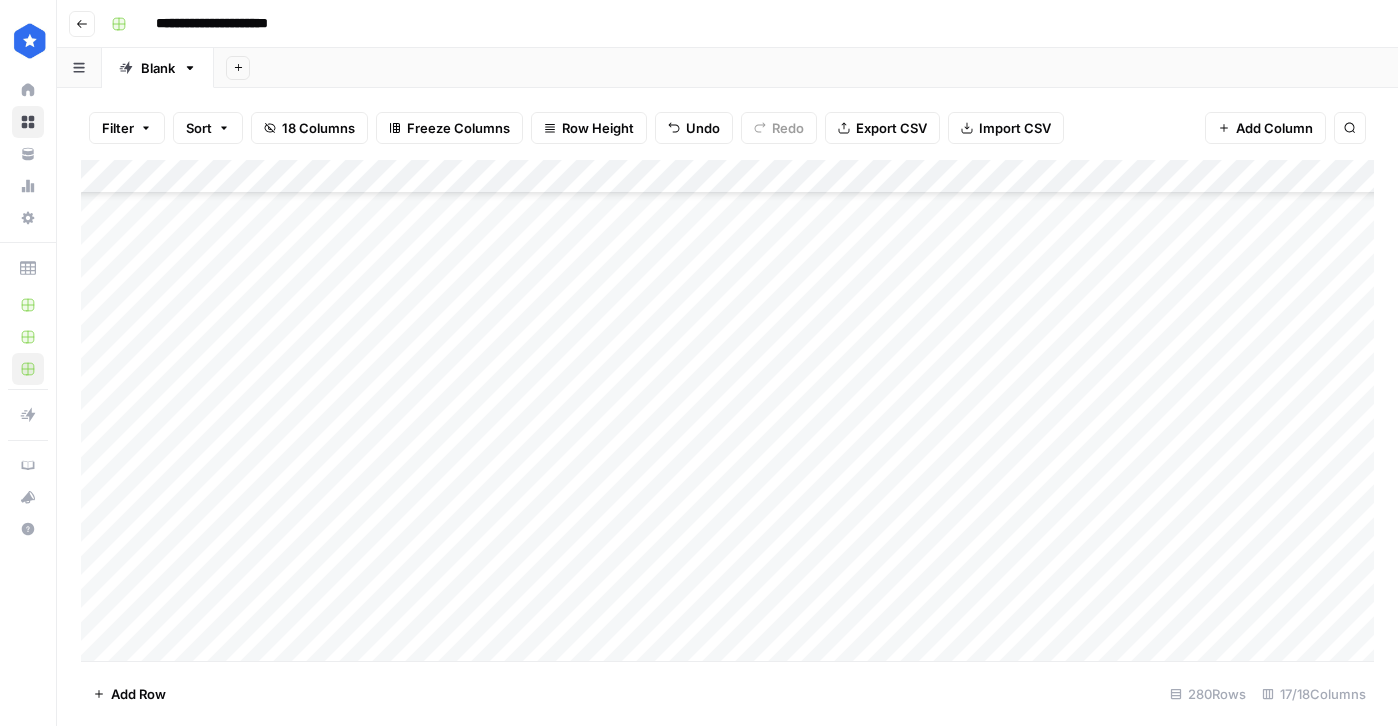scroll, scrollTop: 9085, scrollLeft: 0, axis: vertical 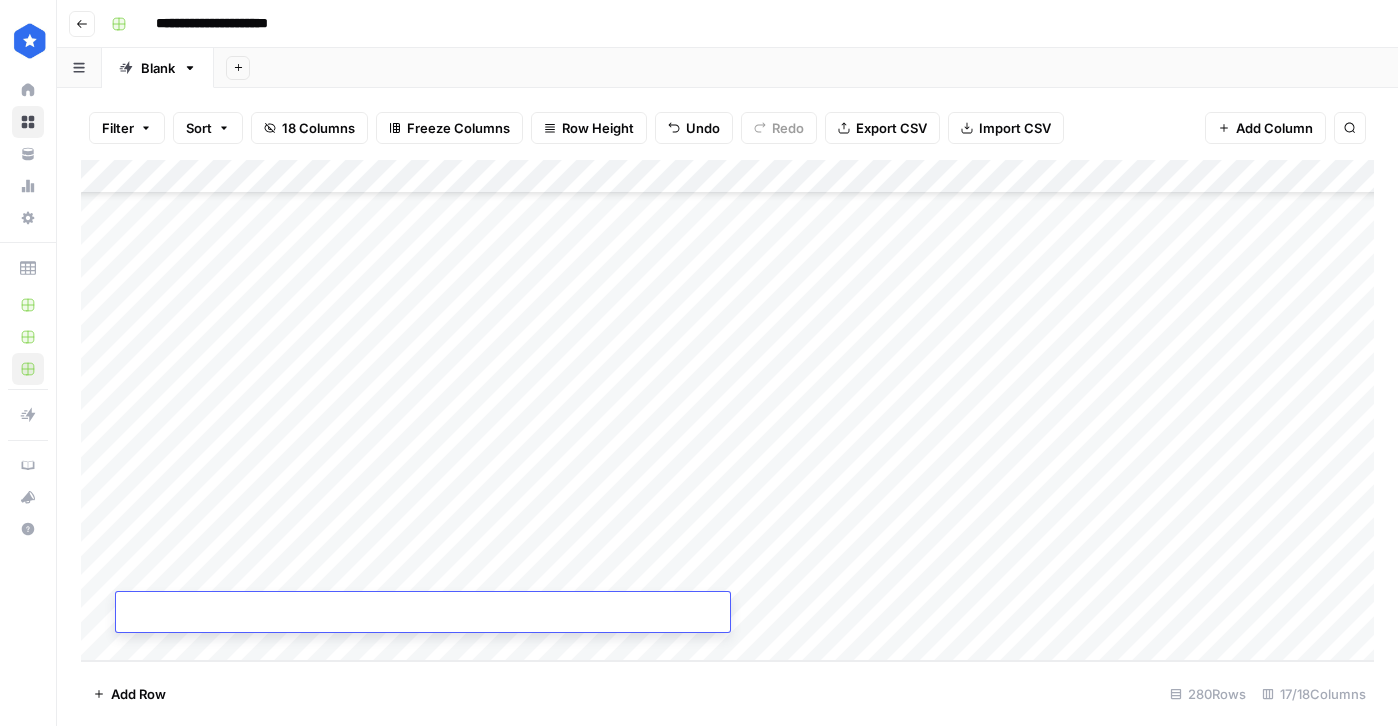 click on "Add Column" at bounding box center (727, 410) 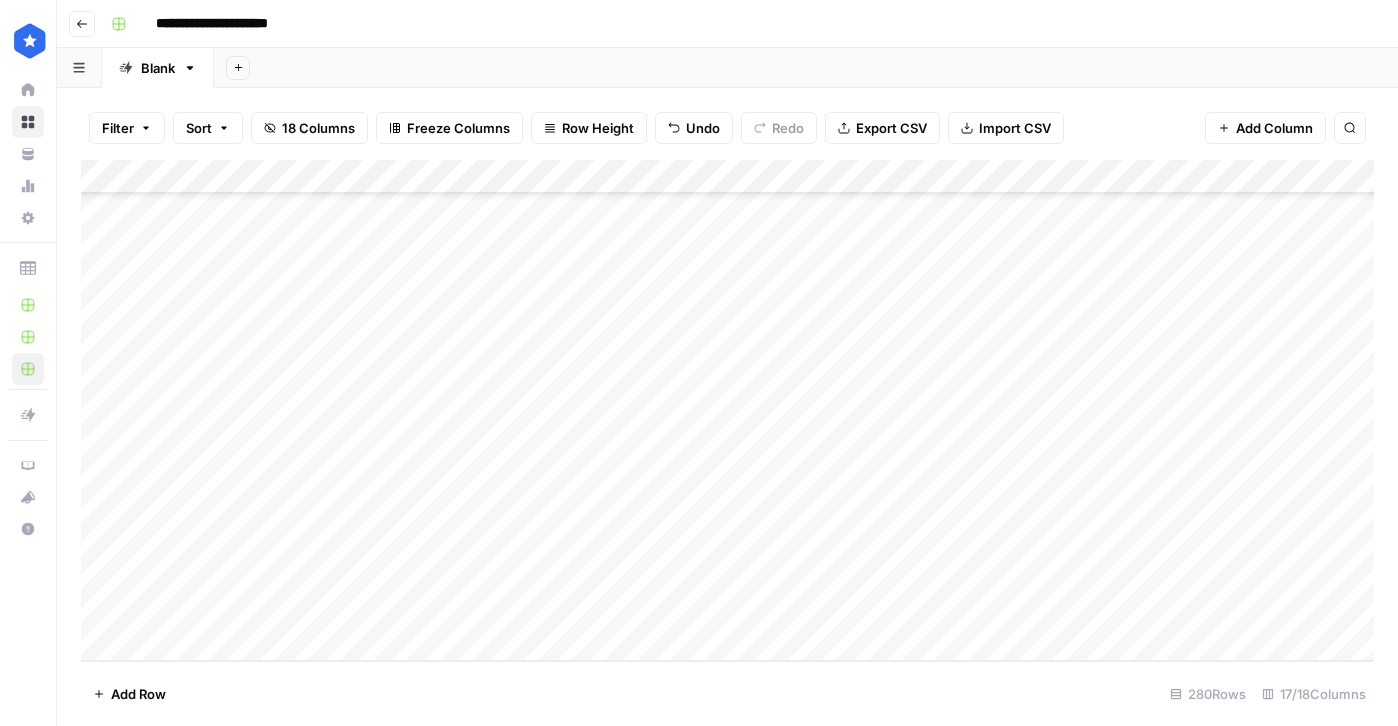 click on "Add Column" at bounding box center [727, 410] 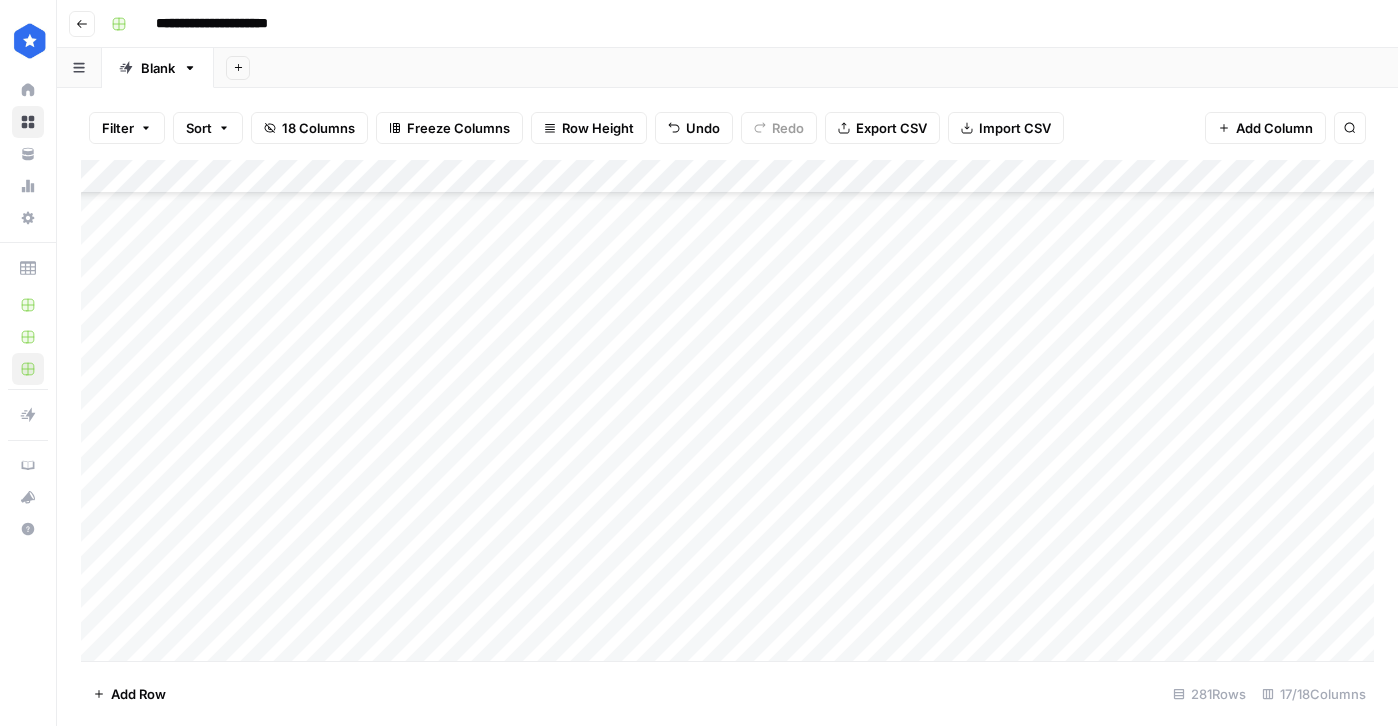scroll, scrollTop: 9119, scrollLeft: 0, axis: vertical 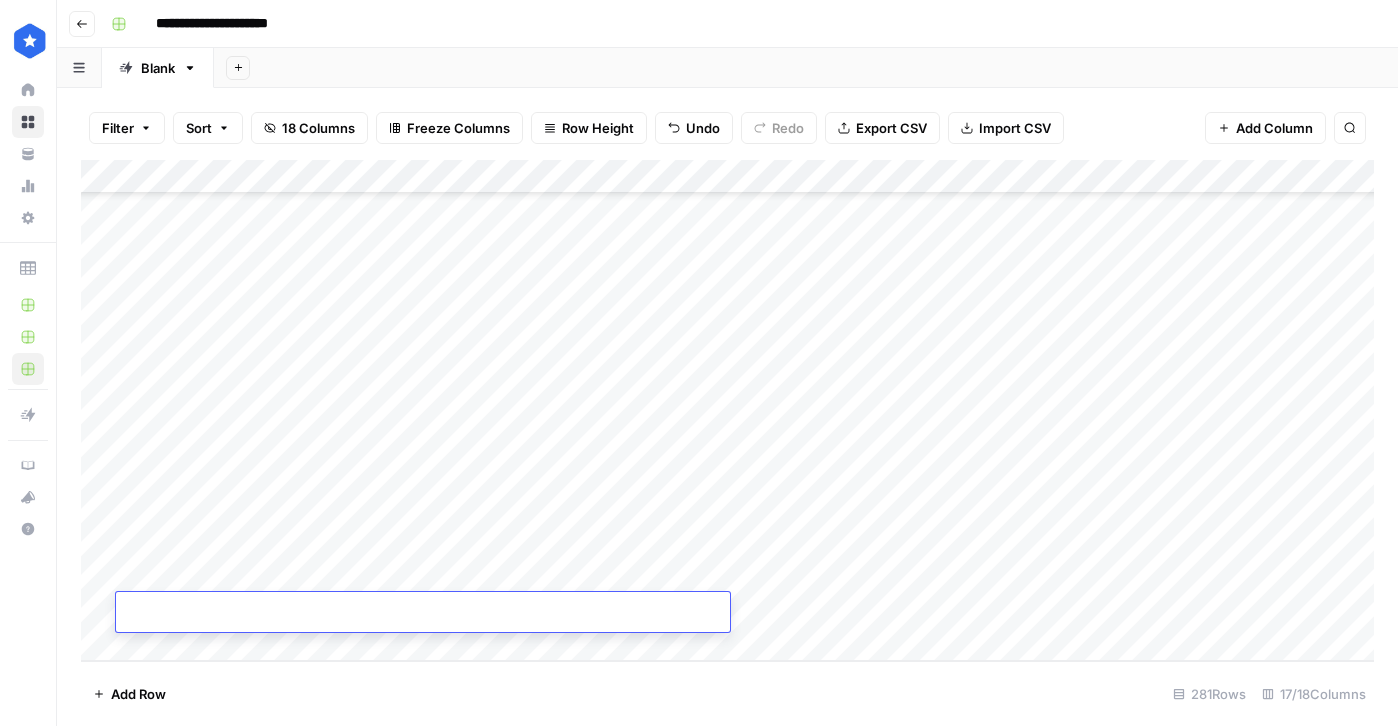 click on "Add Column" at bounding box center (727, 410) 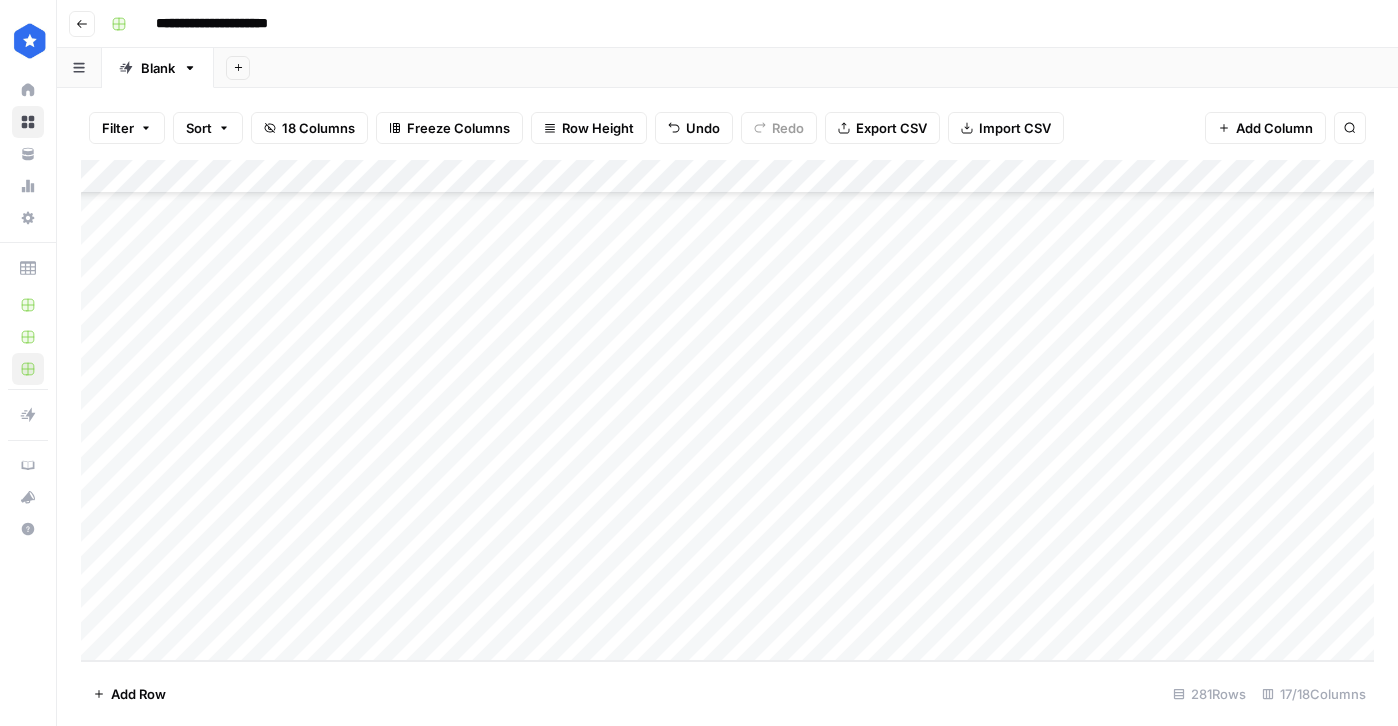 click on "Add Column" at bounding box center (727, 410) 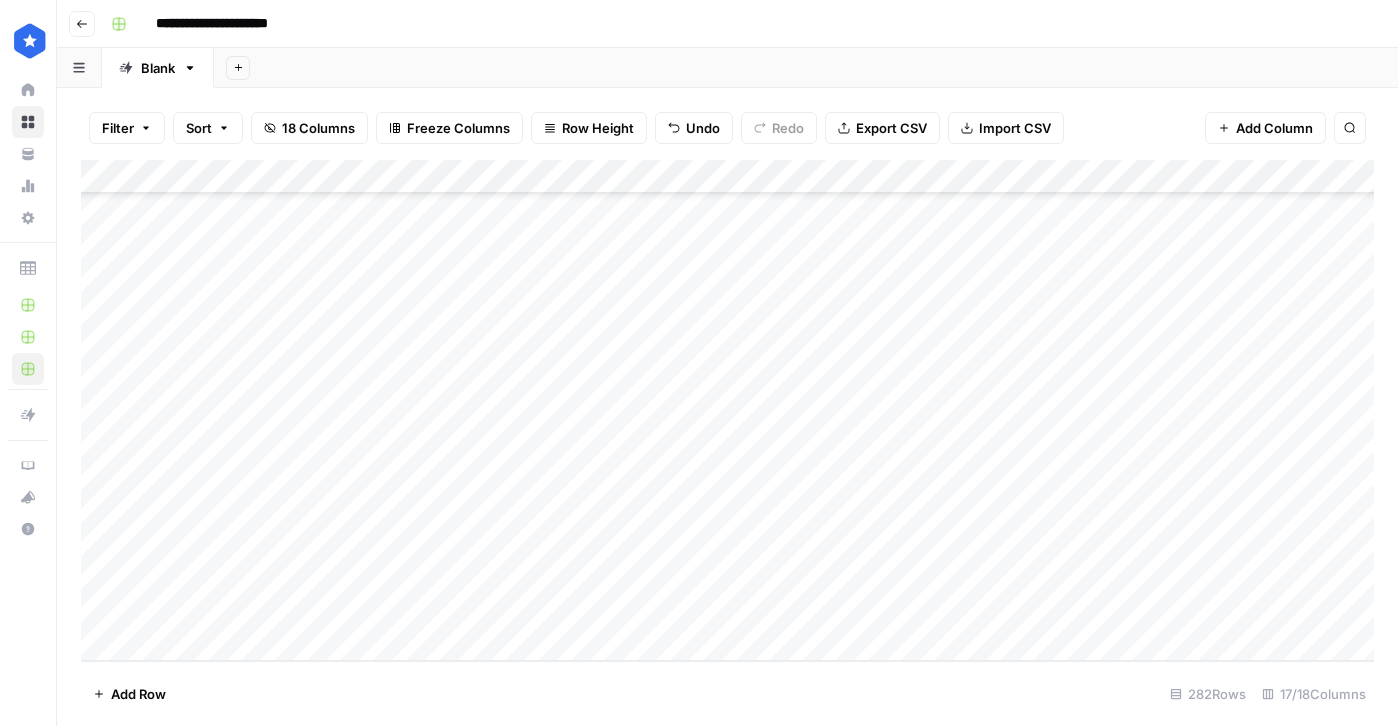click on "Add Column" at bounding box center (727, 410) 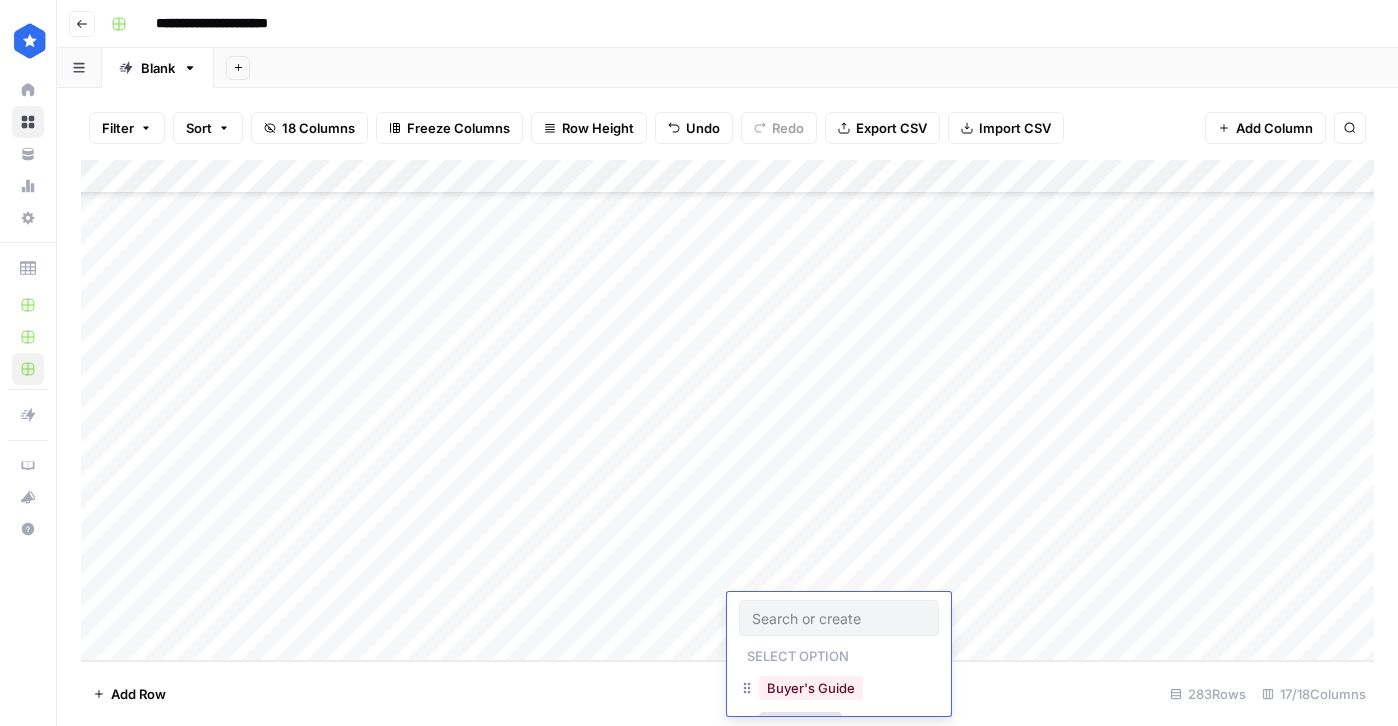 click on "Add Column" at bounding box center (727, 410) 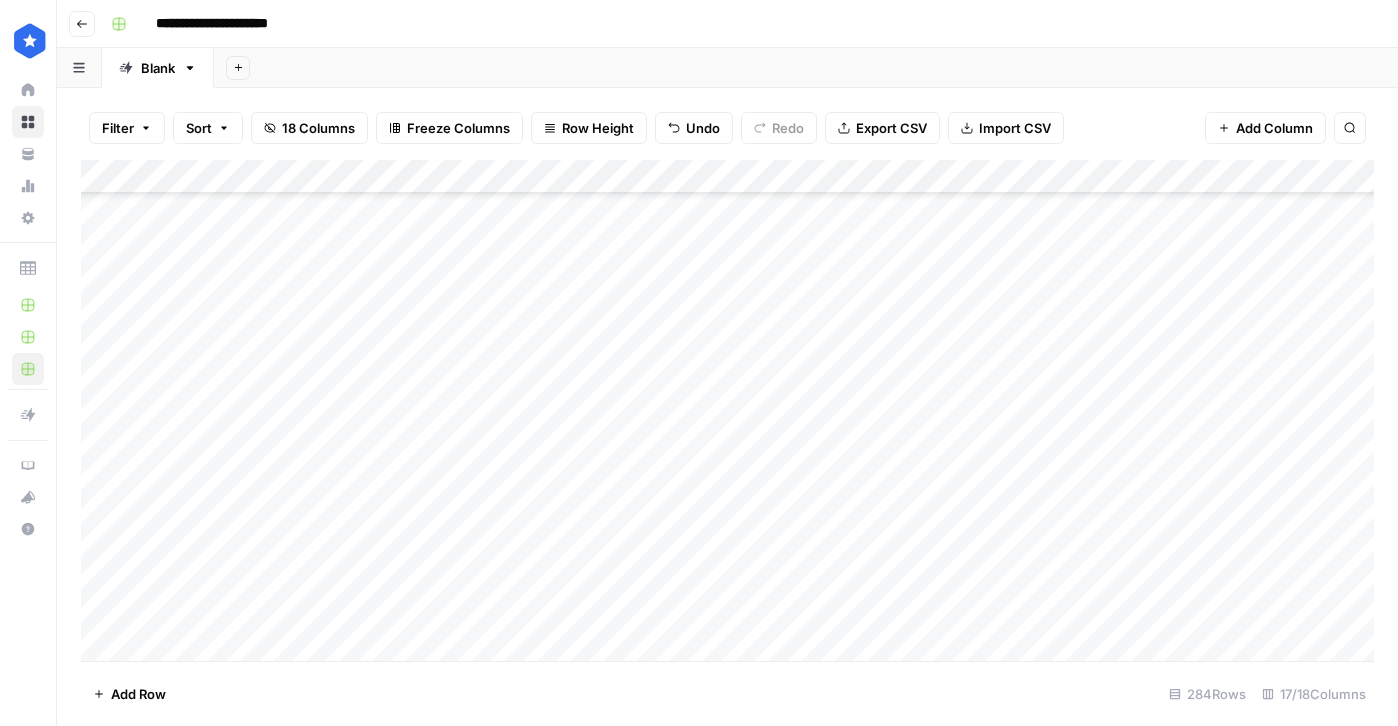 scroll, scrollTop: 9221, scrollLeft: 0, axis: vertical 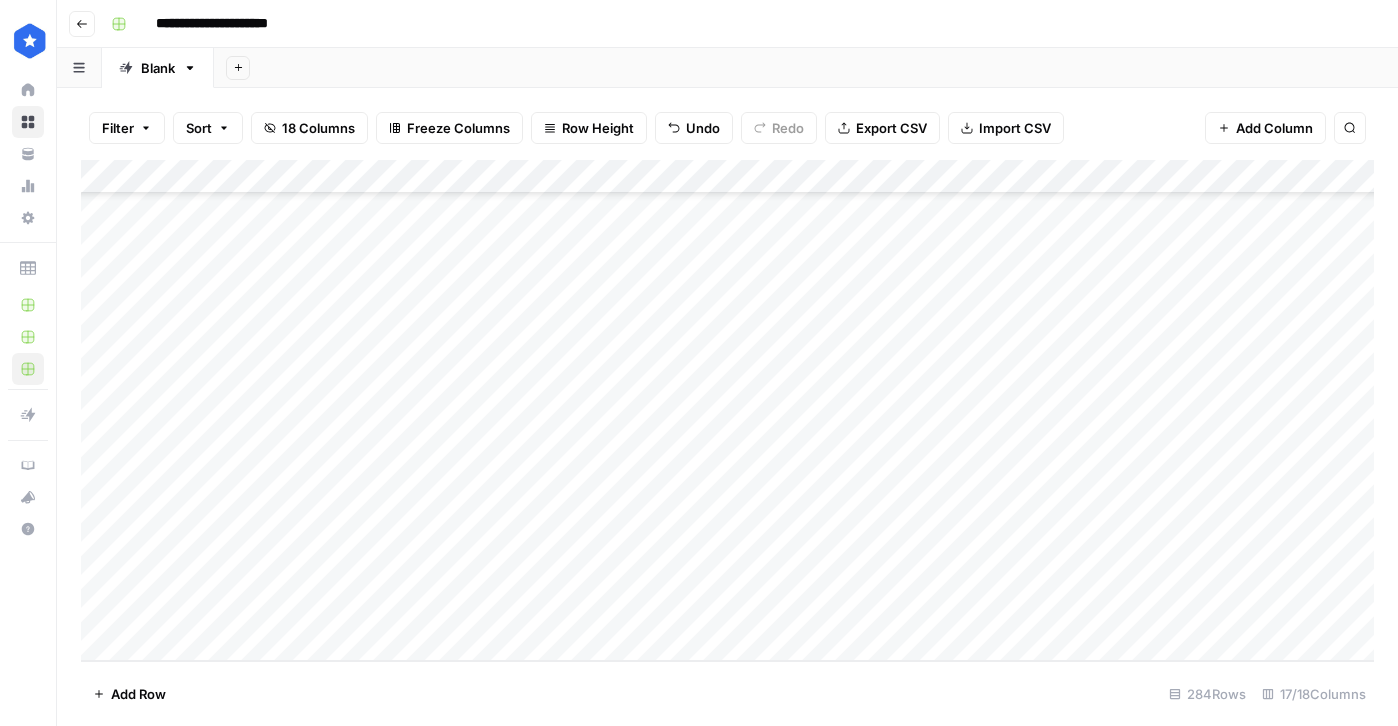 click on "Add Column" at bounding box center [727, 410] 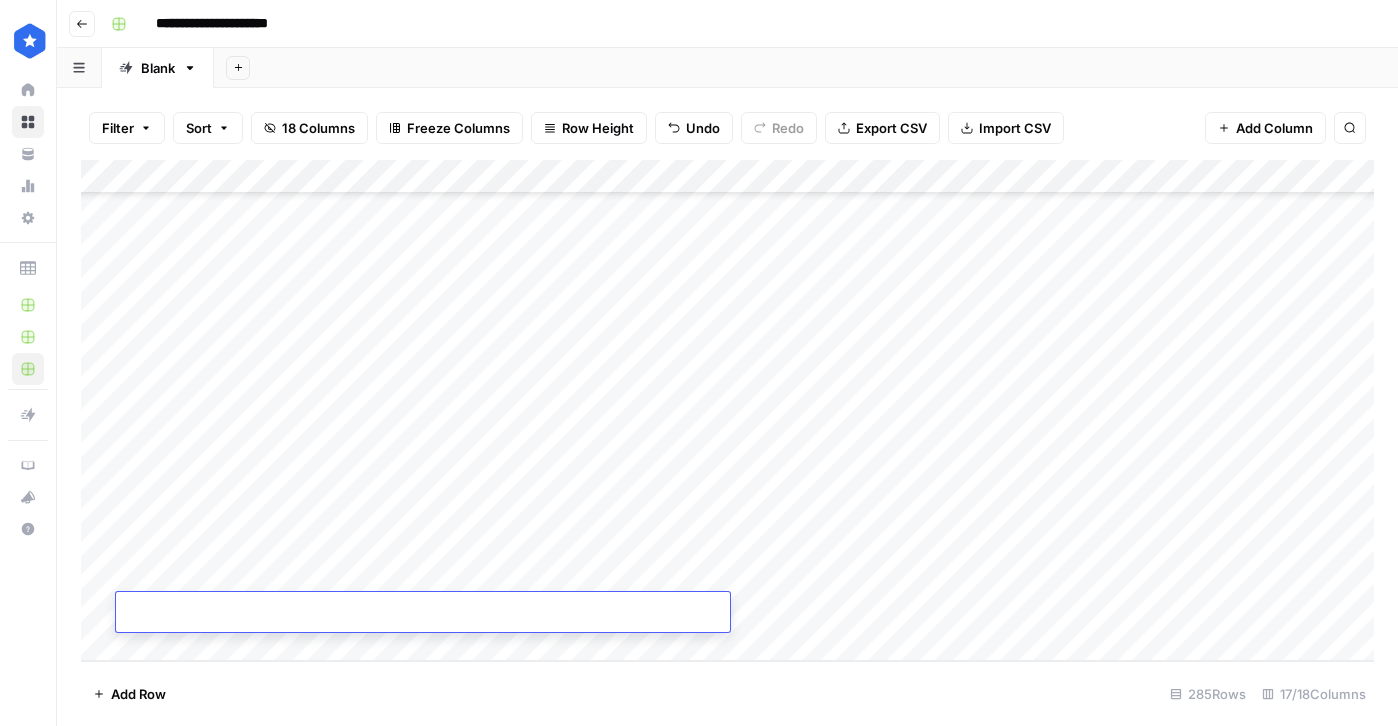 click on "Add Column" at bounding box center [727, 410] 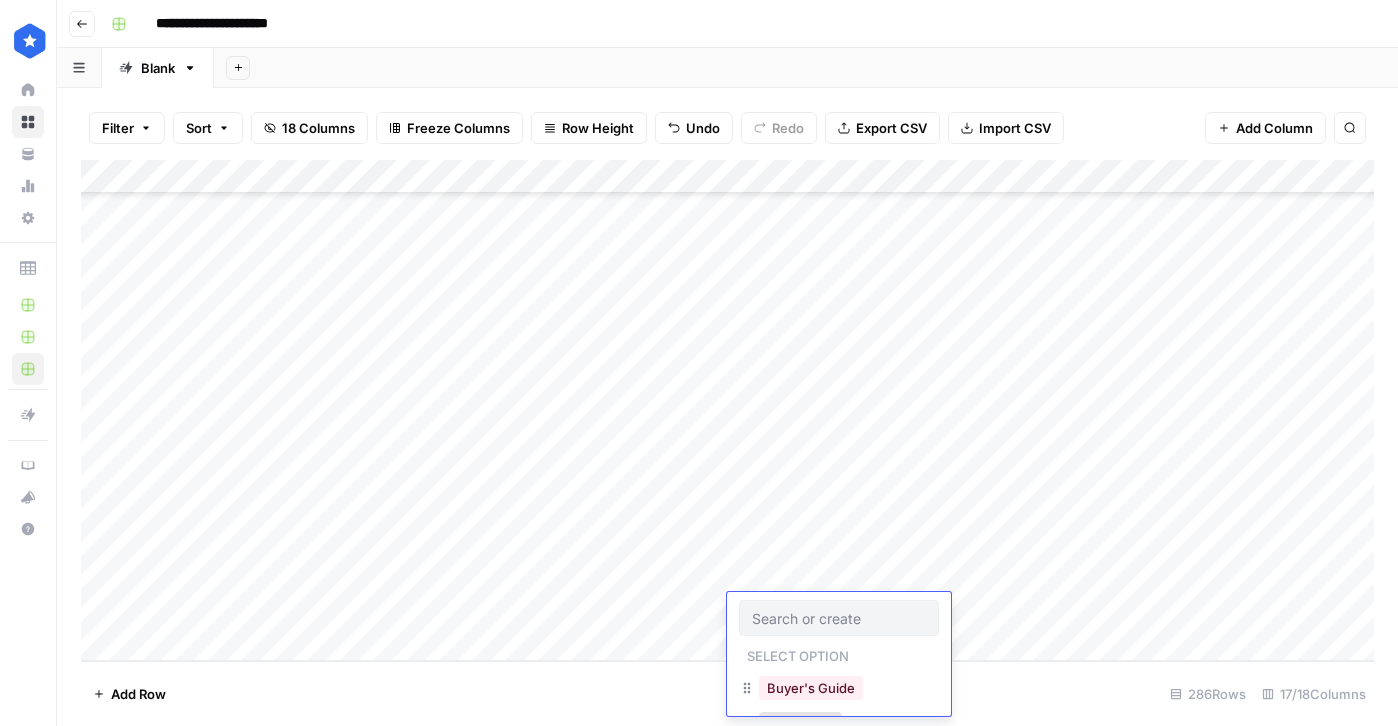 click on "Add Column" at bounding box center [727, 410] 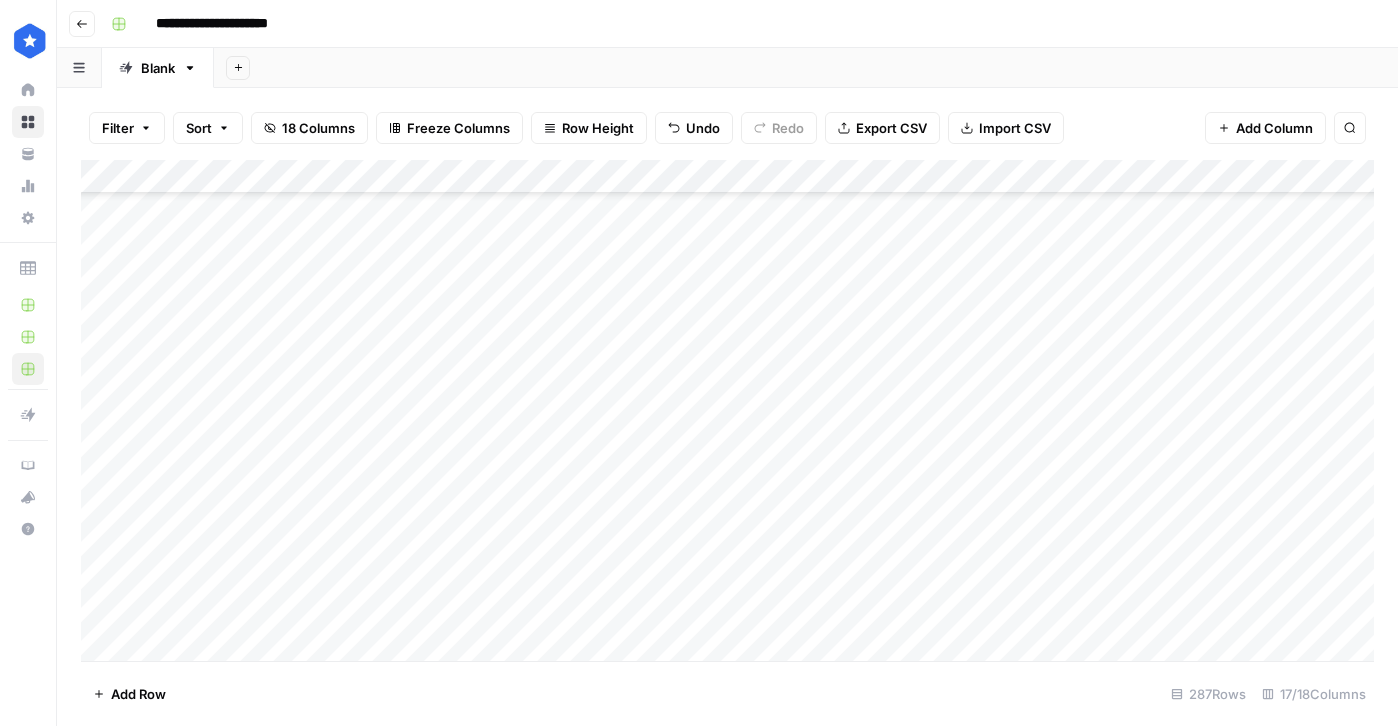 scroll, scrollTop: 9323, scrollLeft: 0, axis: vertical 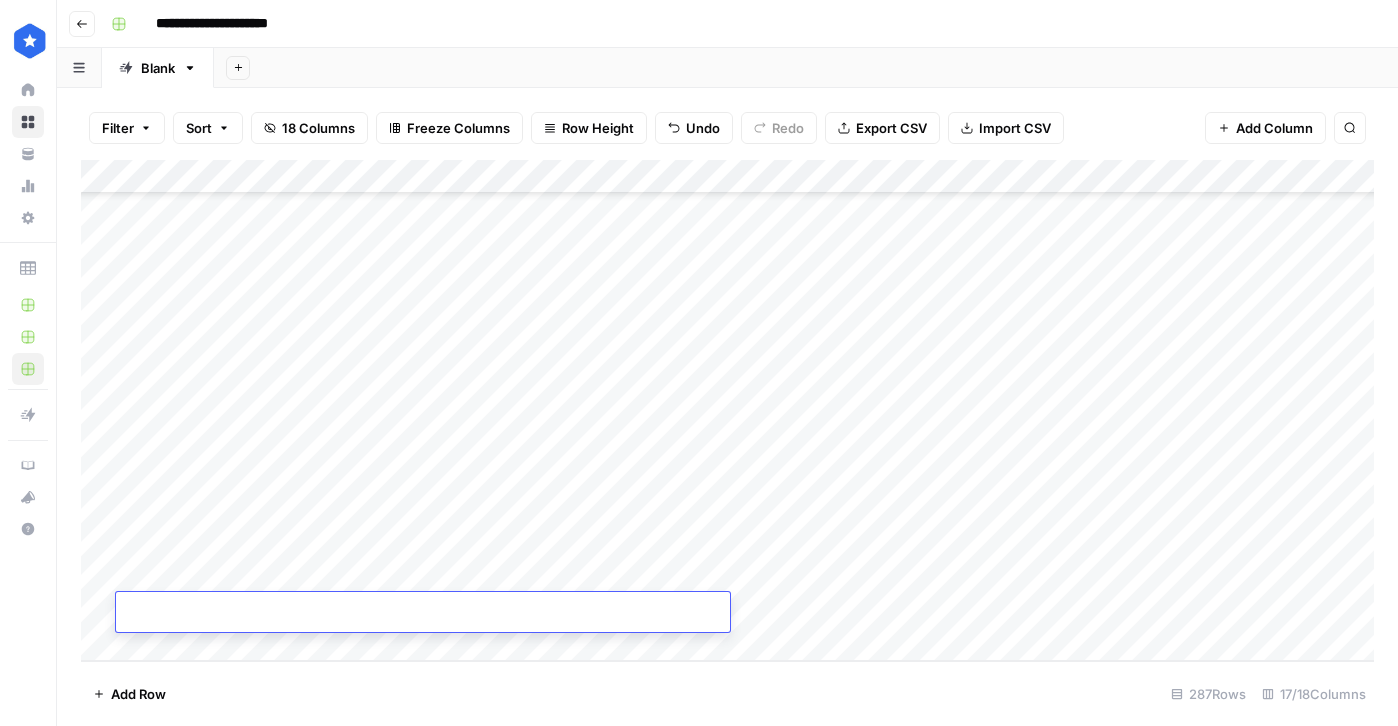 click on "Add Column" at bounding box center [727, 410] 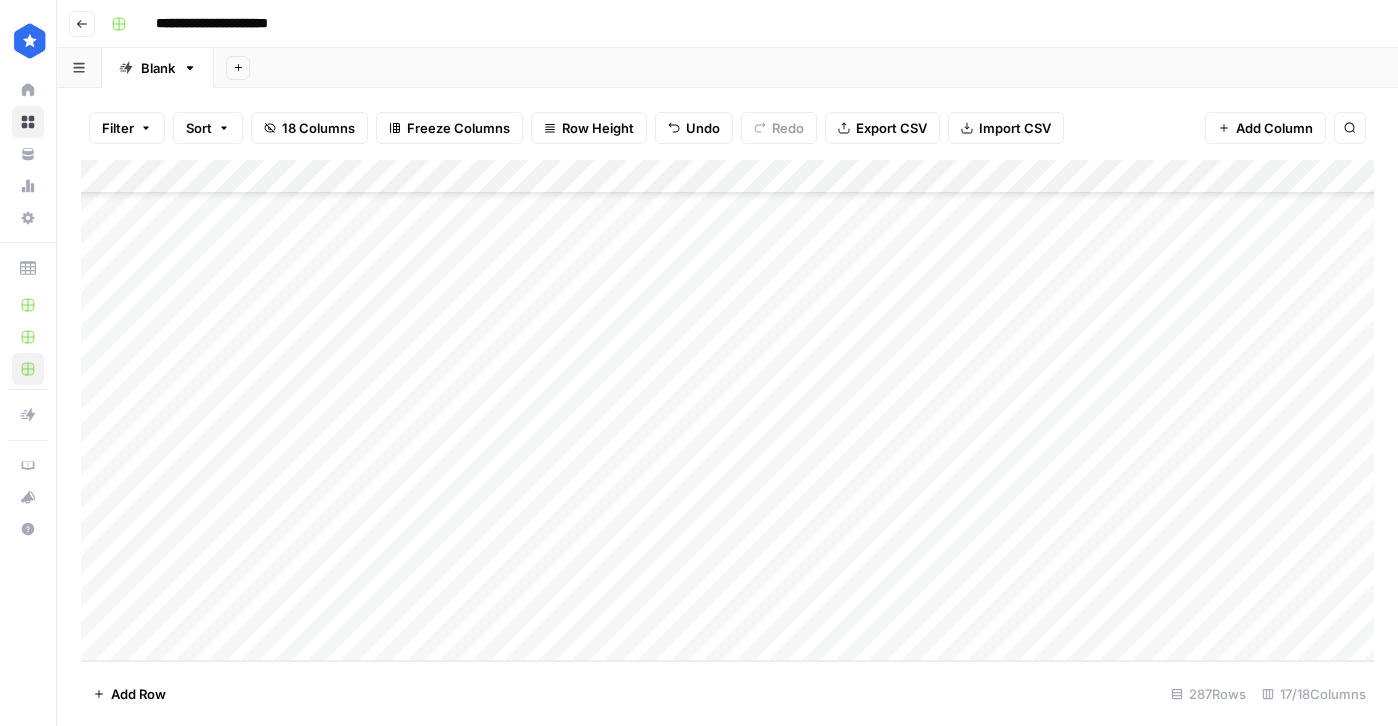click on "Add Column" at bounding box center [727, 410] 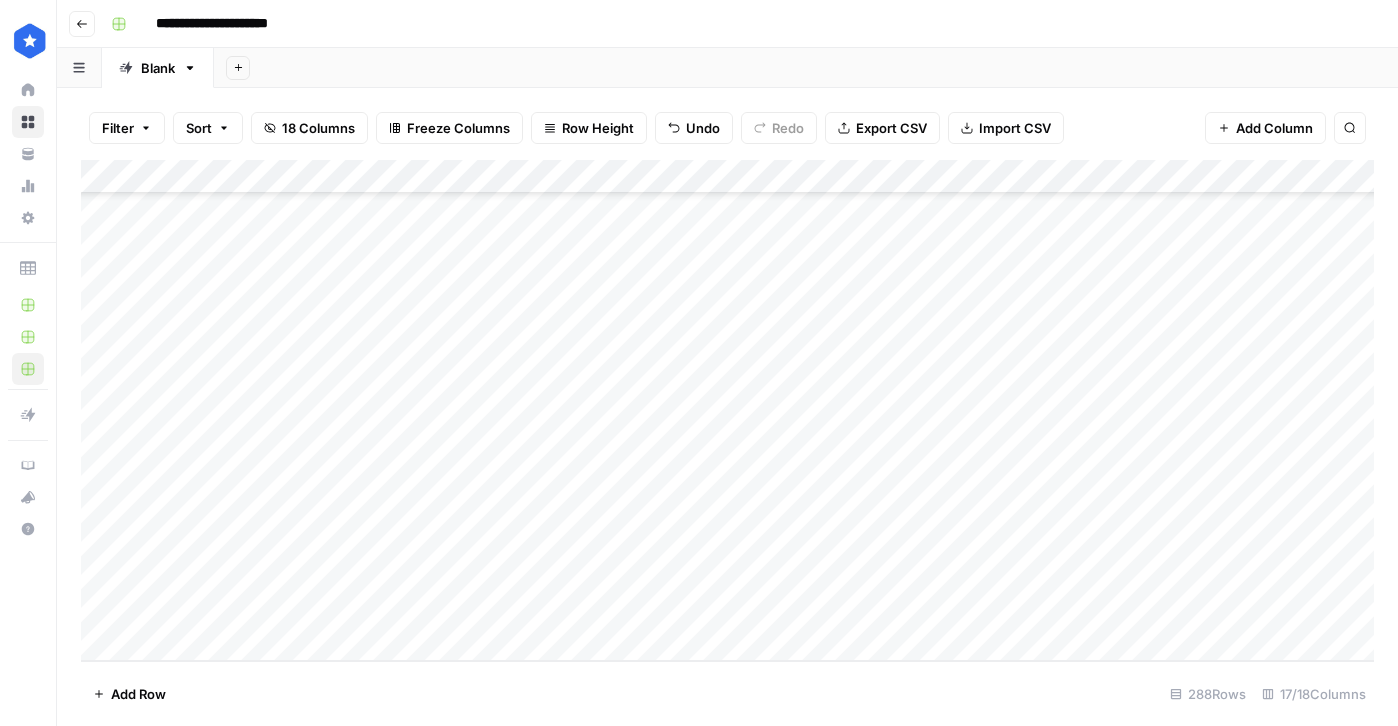 click on "Add Column" at bounding box center (727, 410) 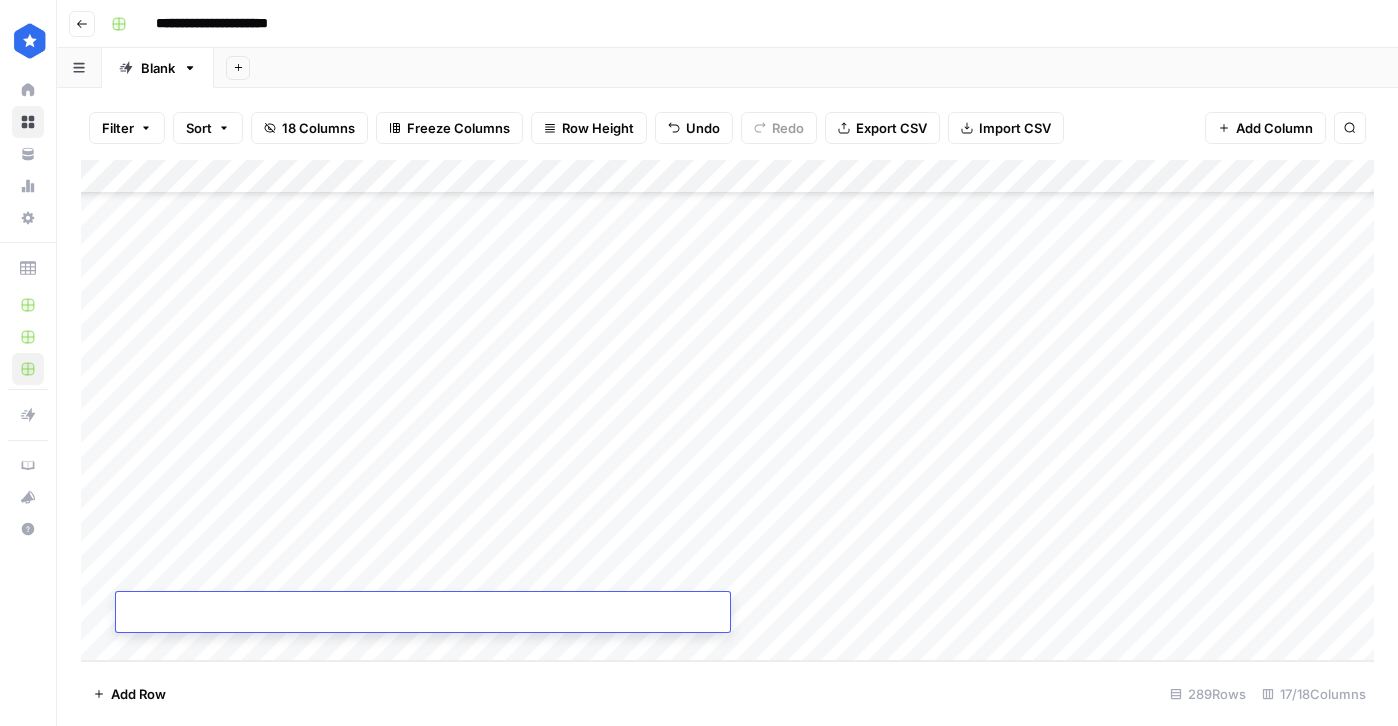 click on "Add Column" at bounding box center [727, 410] 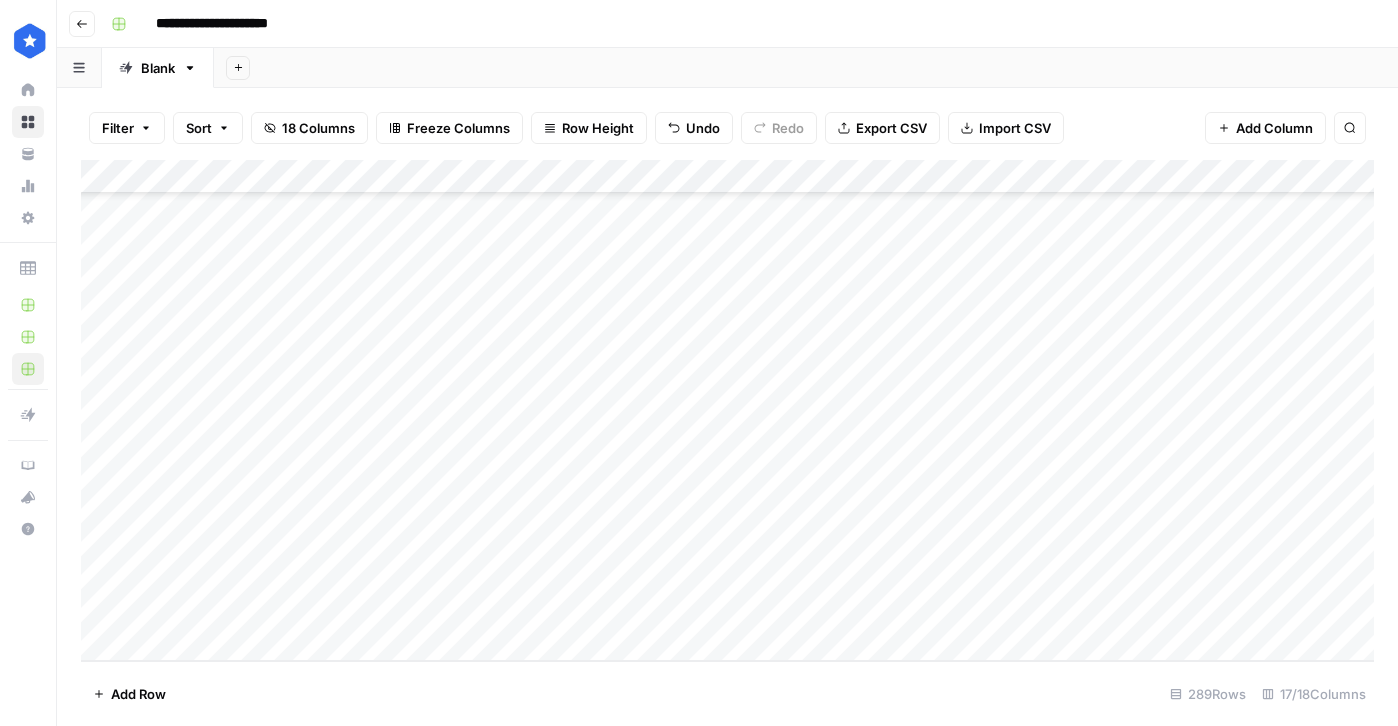 scroll, scrollTop: 9425, scrollLeft: 0, axis: vertical 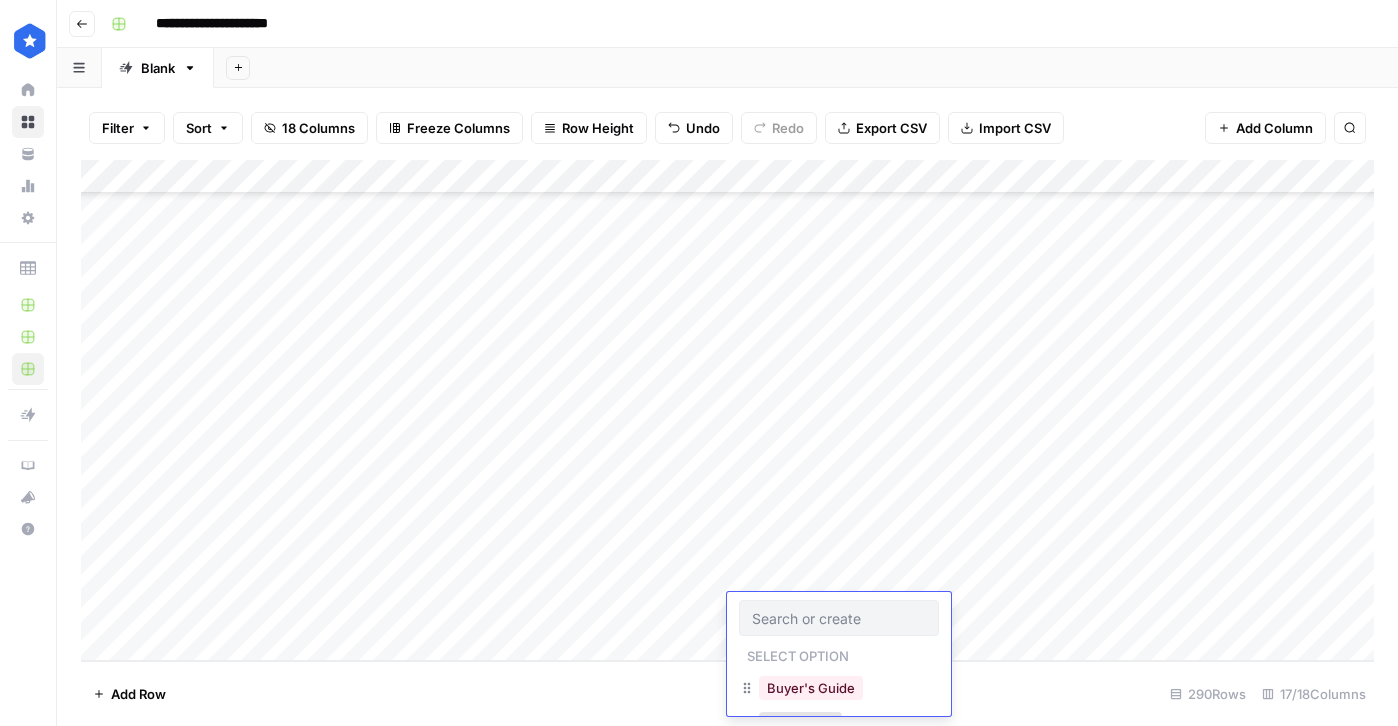 click on "Add Column" at bounding box center (727, 410) 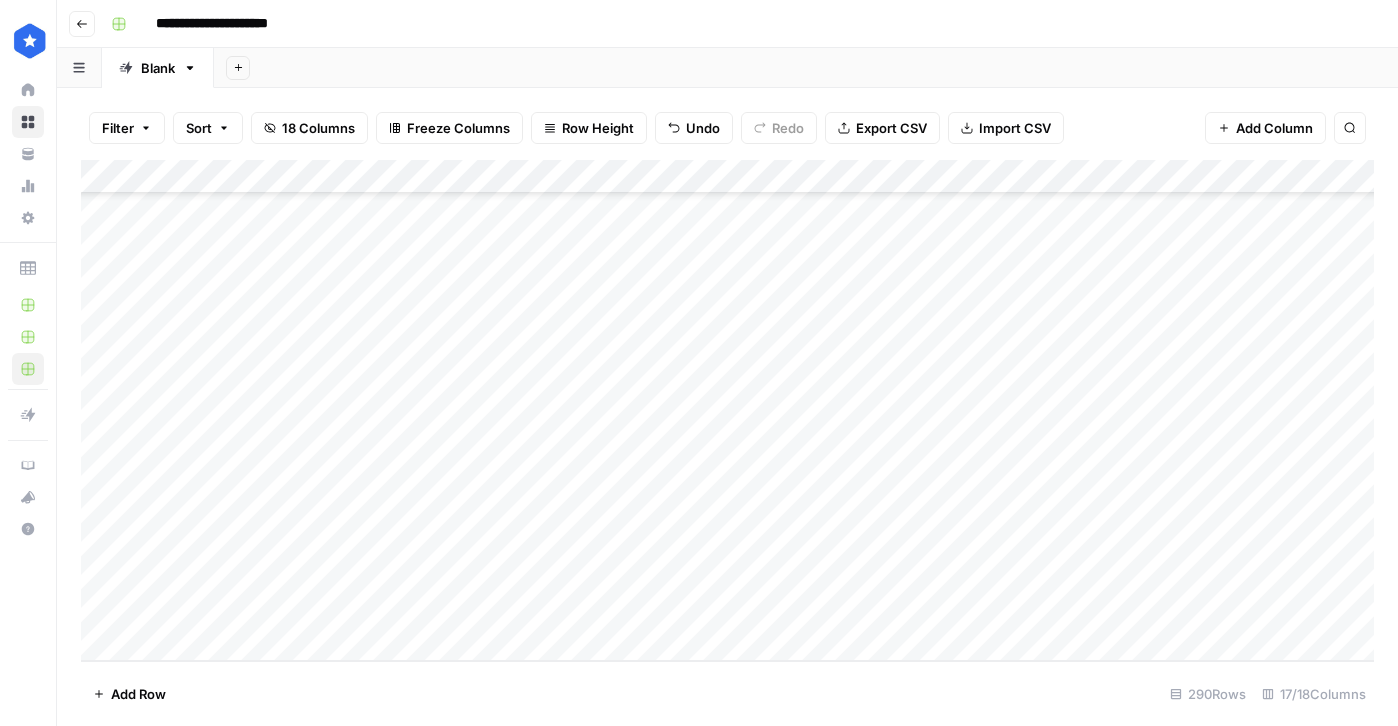 click on "Add Column" at bounding box center [727, 410] 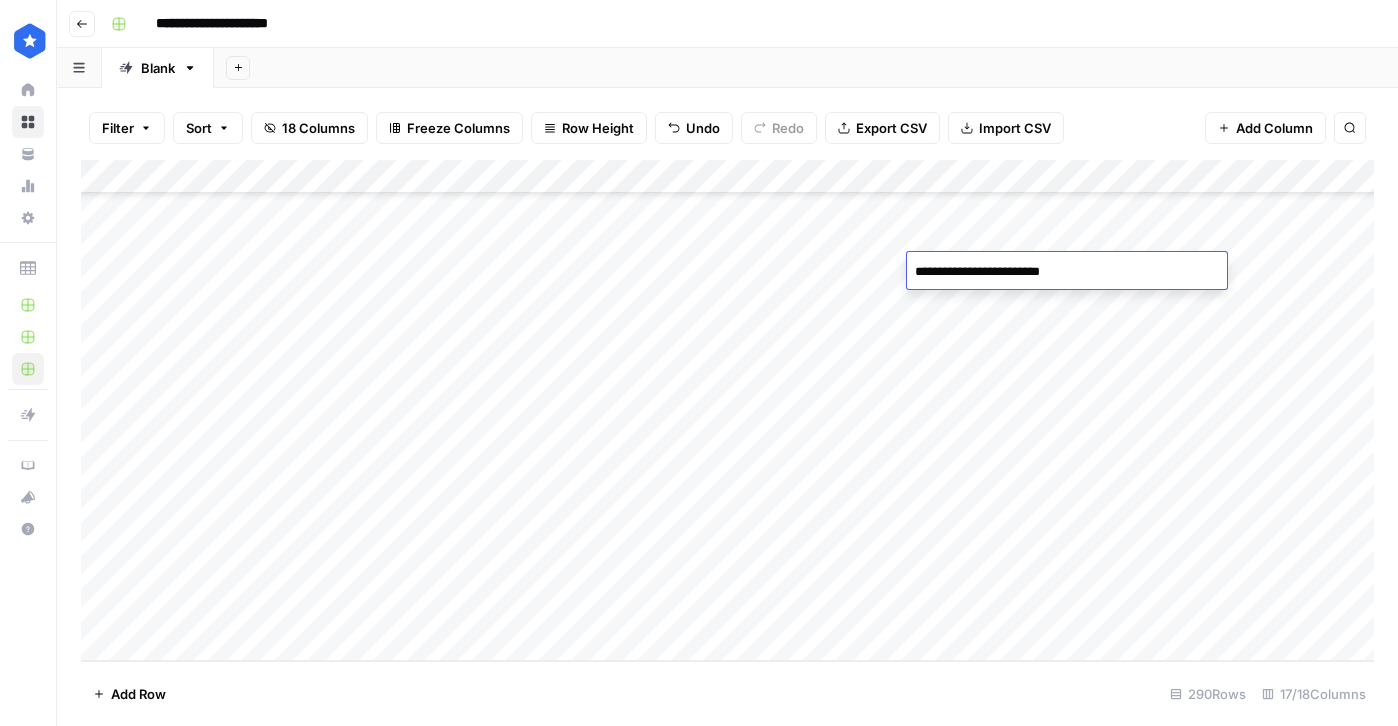 type on "**********" 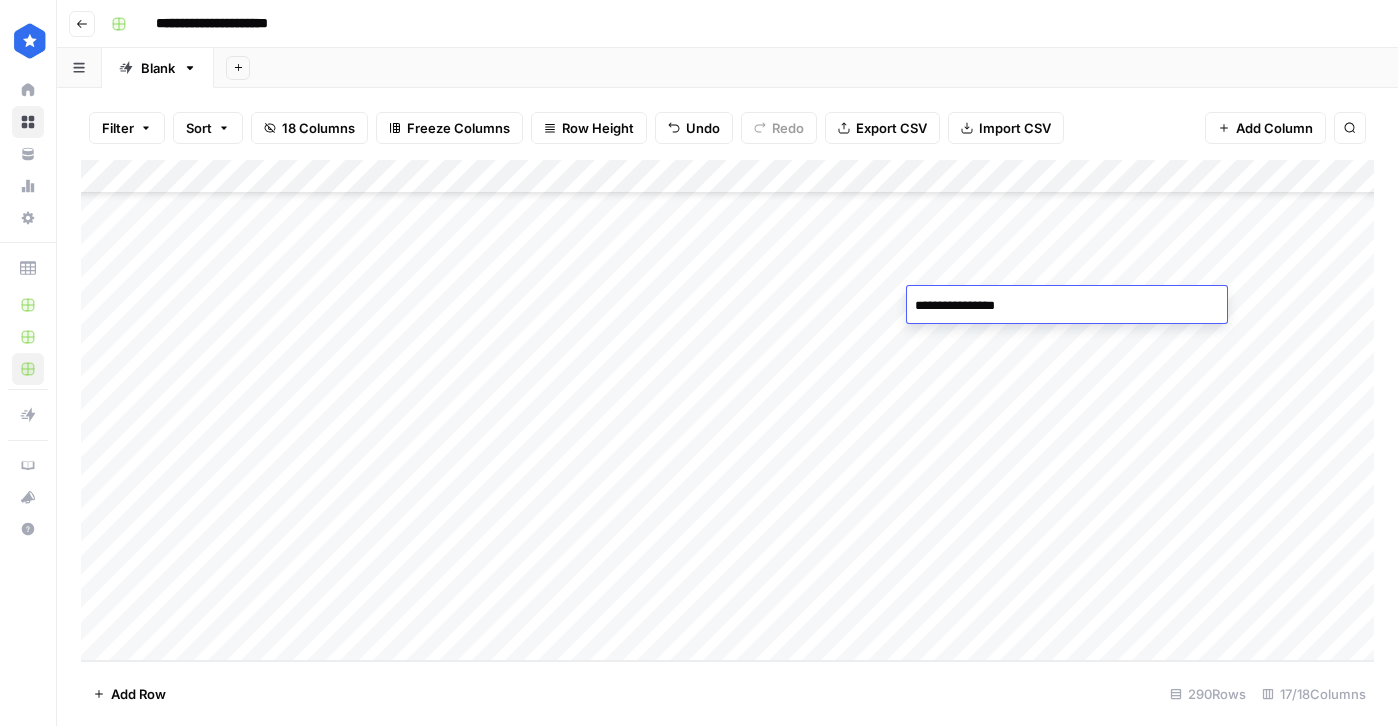 type on "**********" 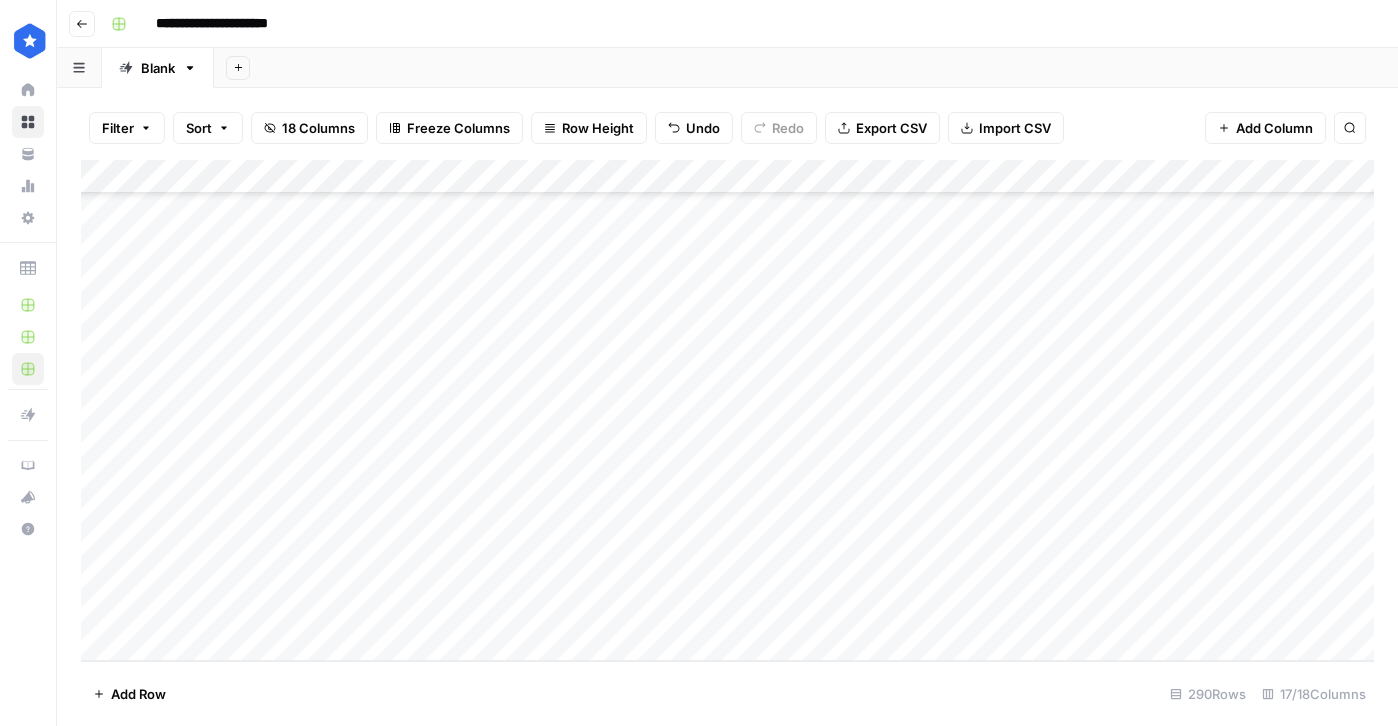 click on "Add Column" at bounding box center (727, 410) 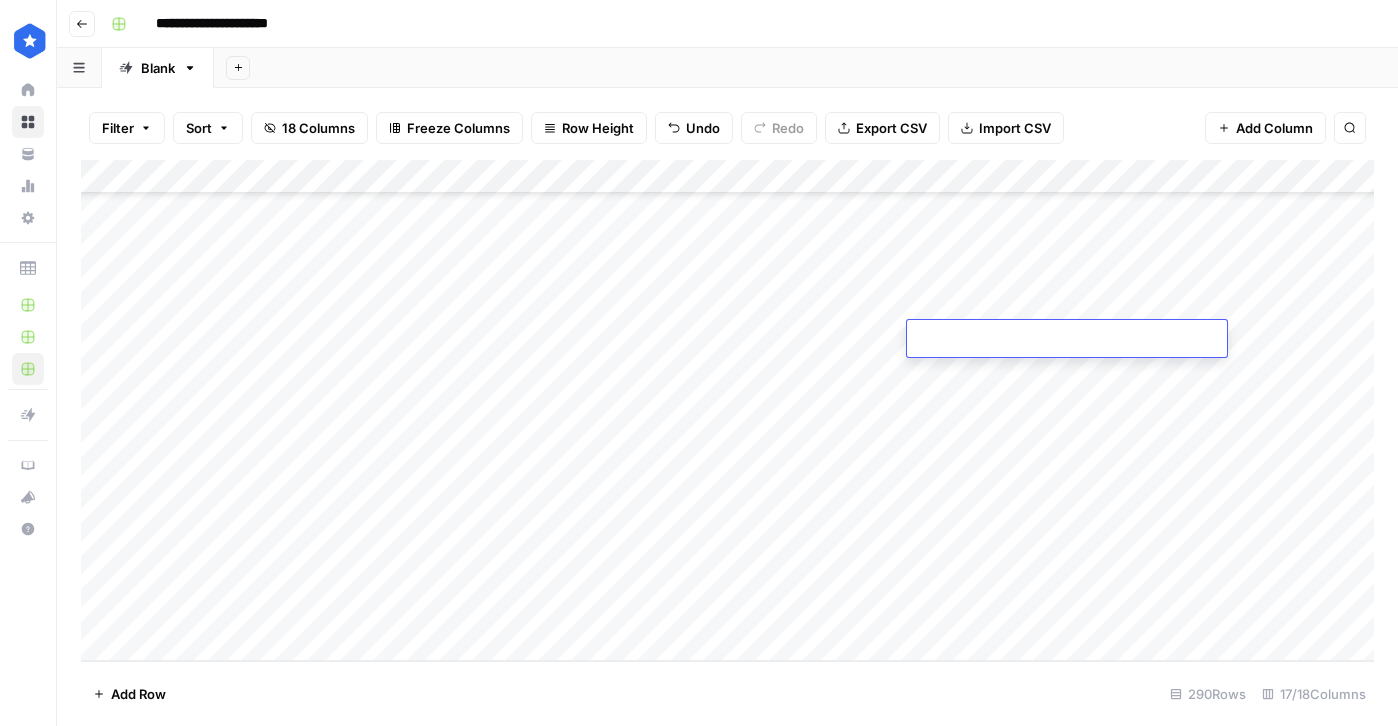 click at bounding box center [1067, 340] 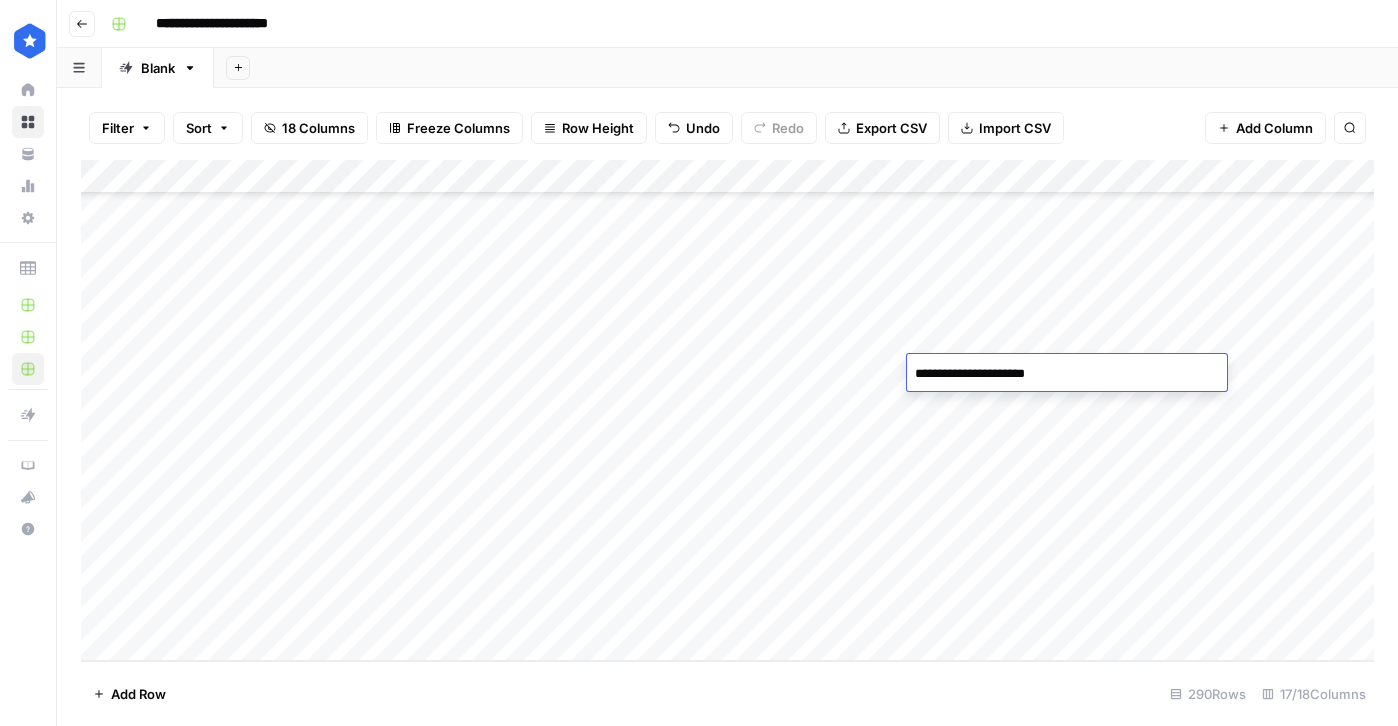type on "**********" 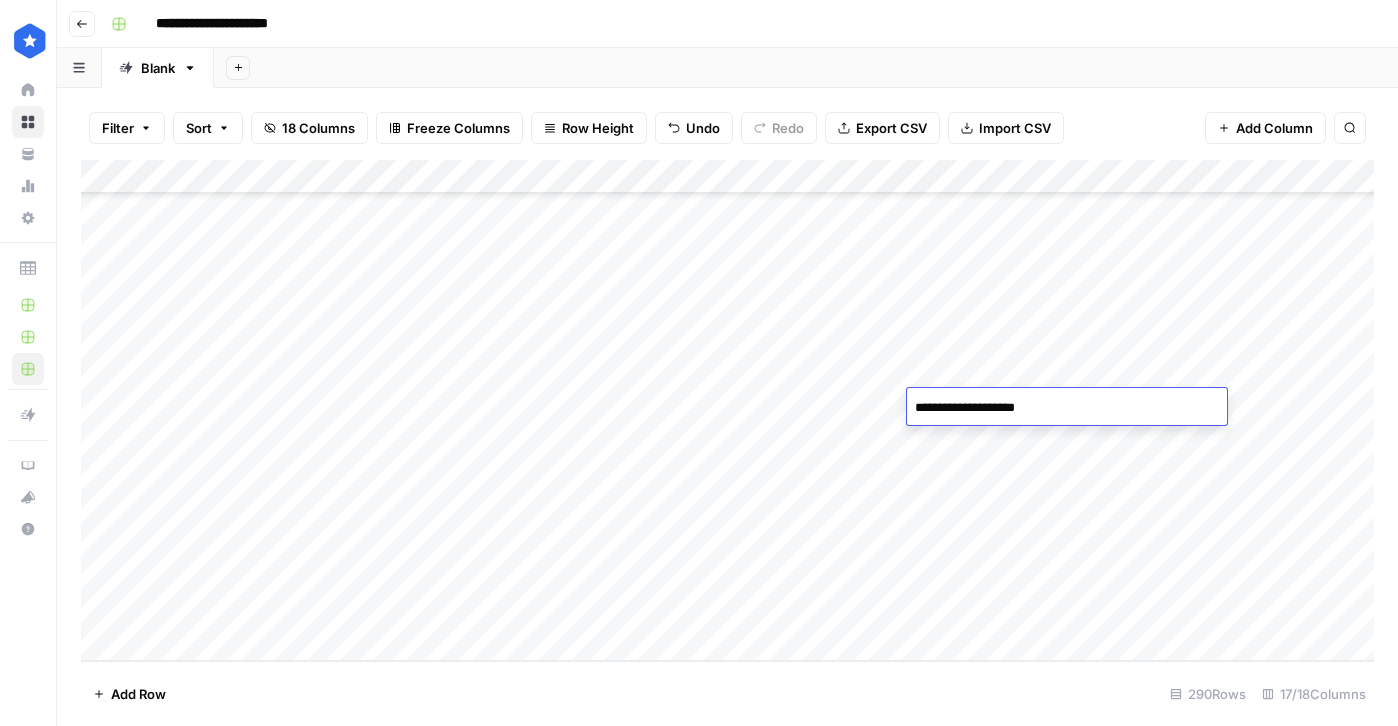 type on "**********" 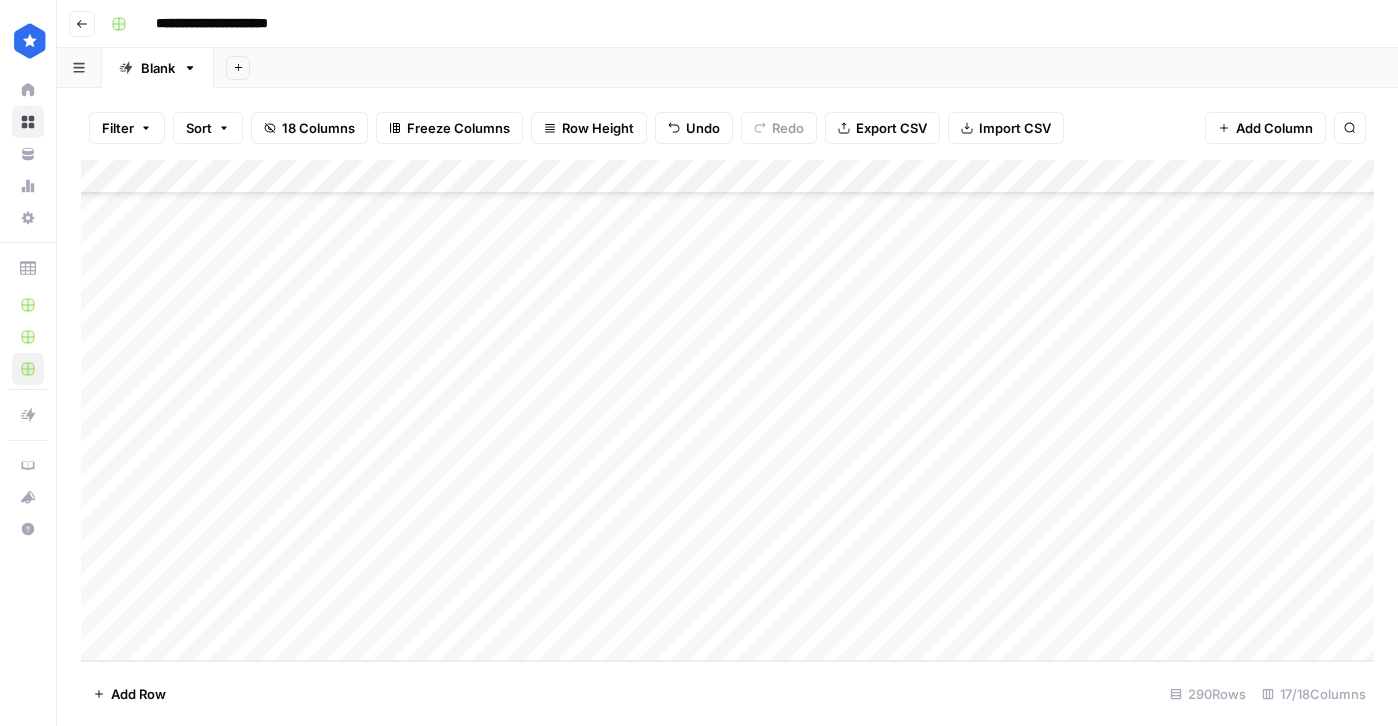click on "Add Column" at bounding box center [727, 410] 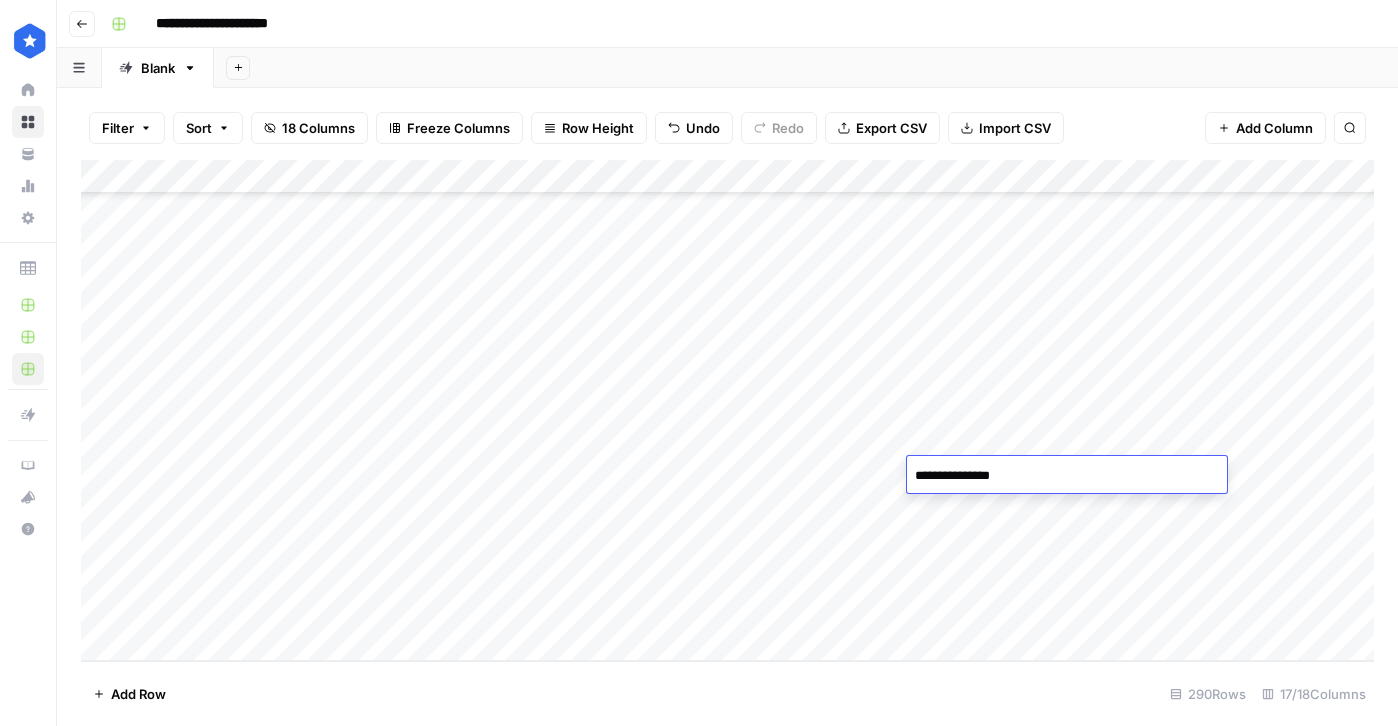 type on "**********" 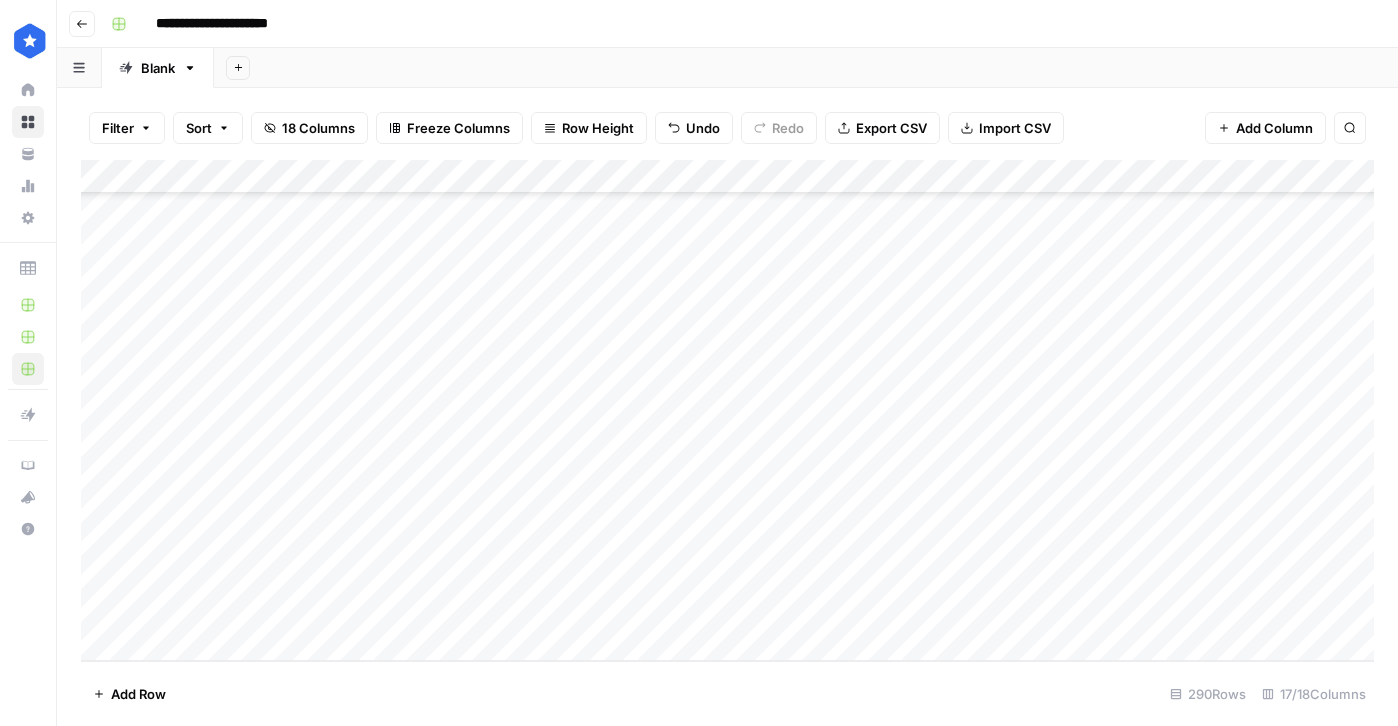 click on "Add Column" at bounding box center (727, 410) 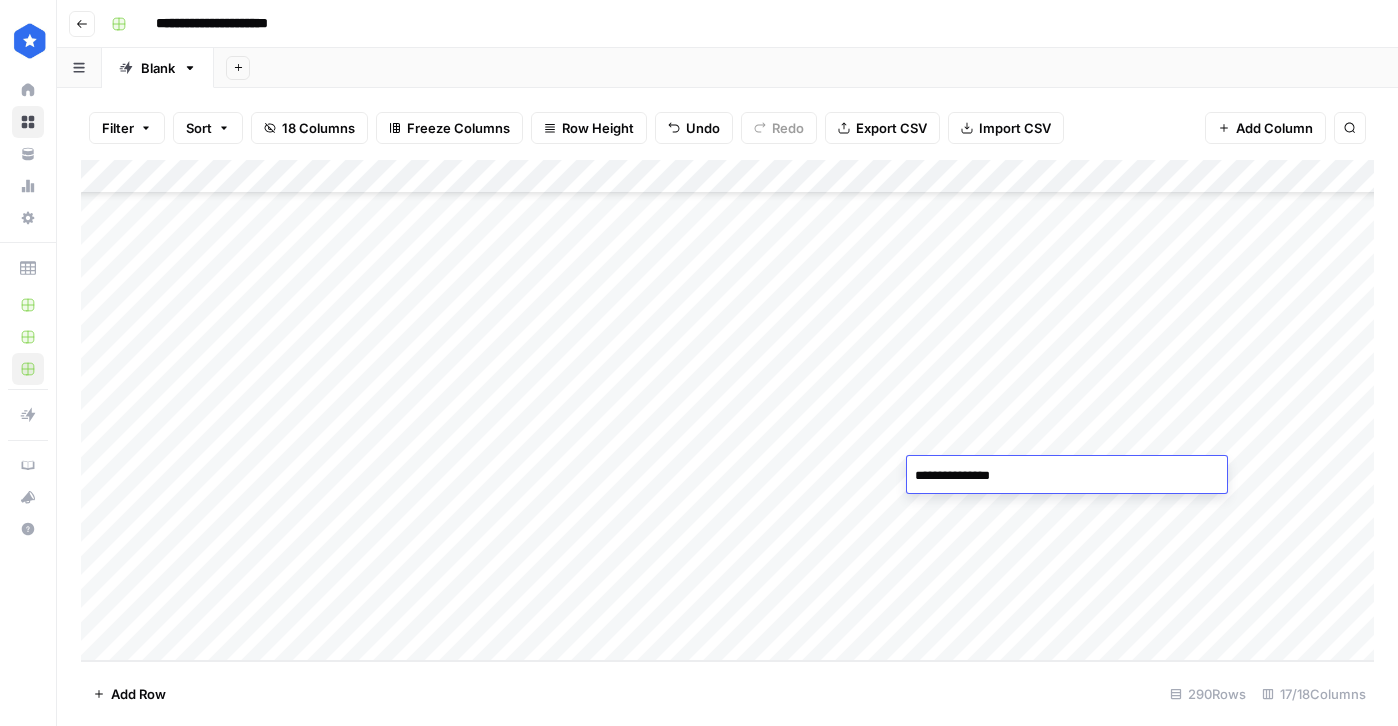 type on "**********" 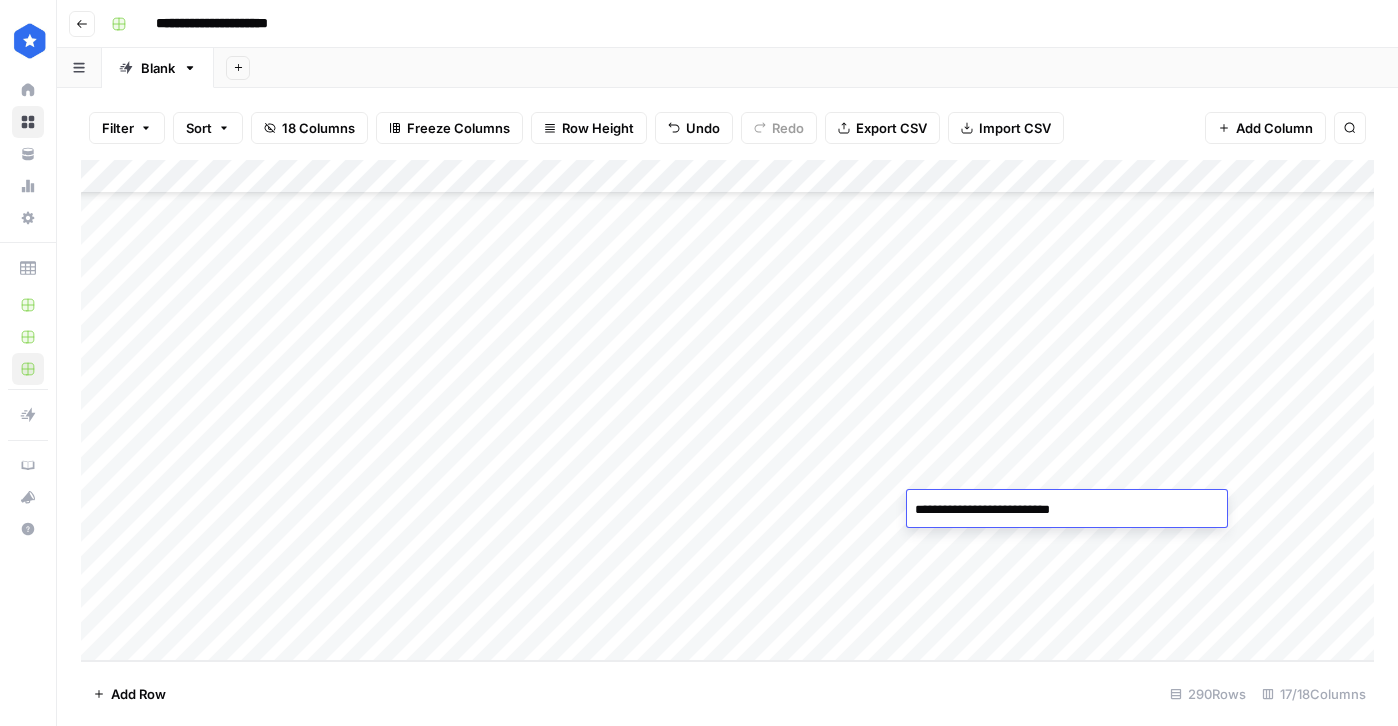 type on "**********" 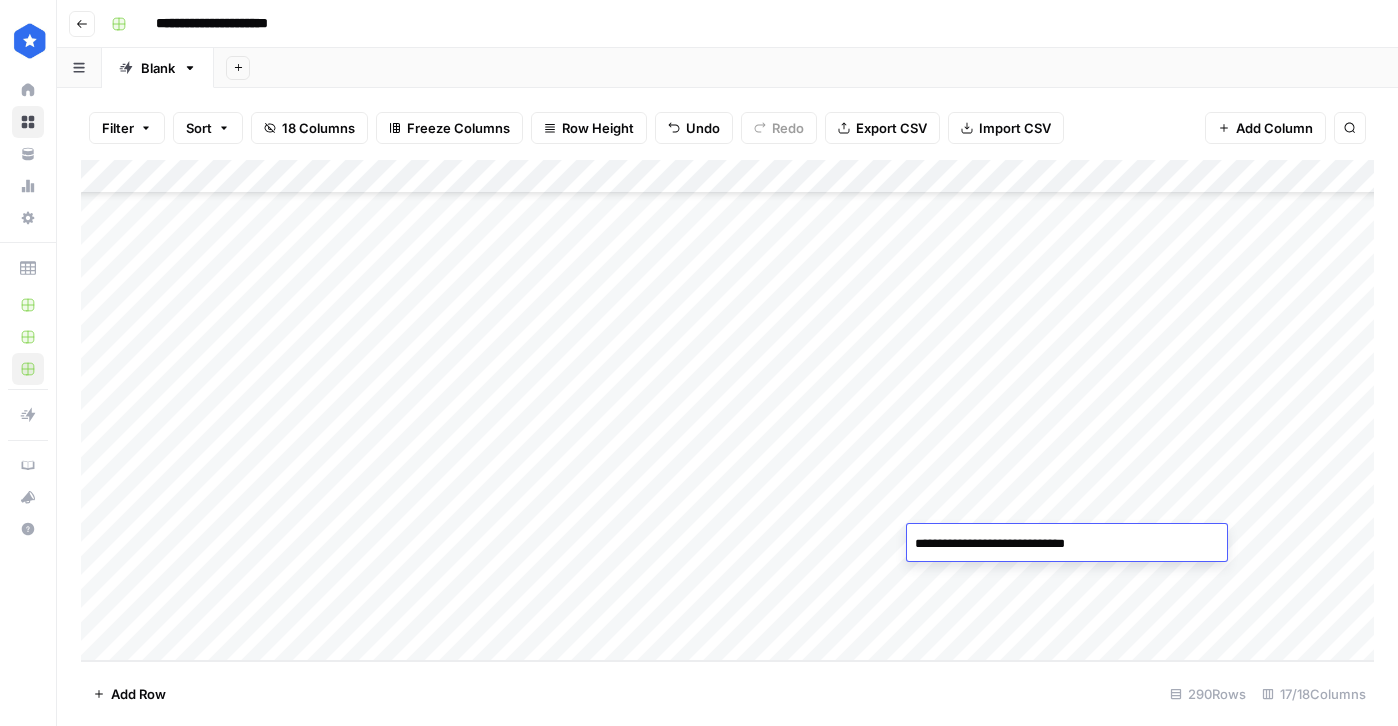 click on "**********" at bounding box center [1067, 544] 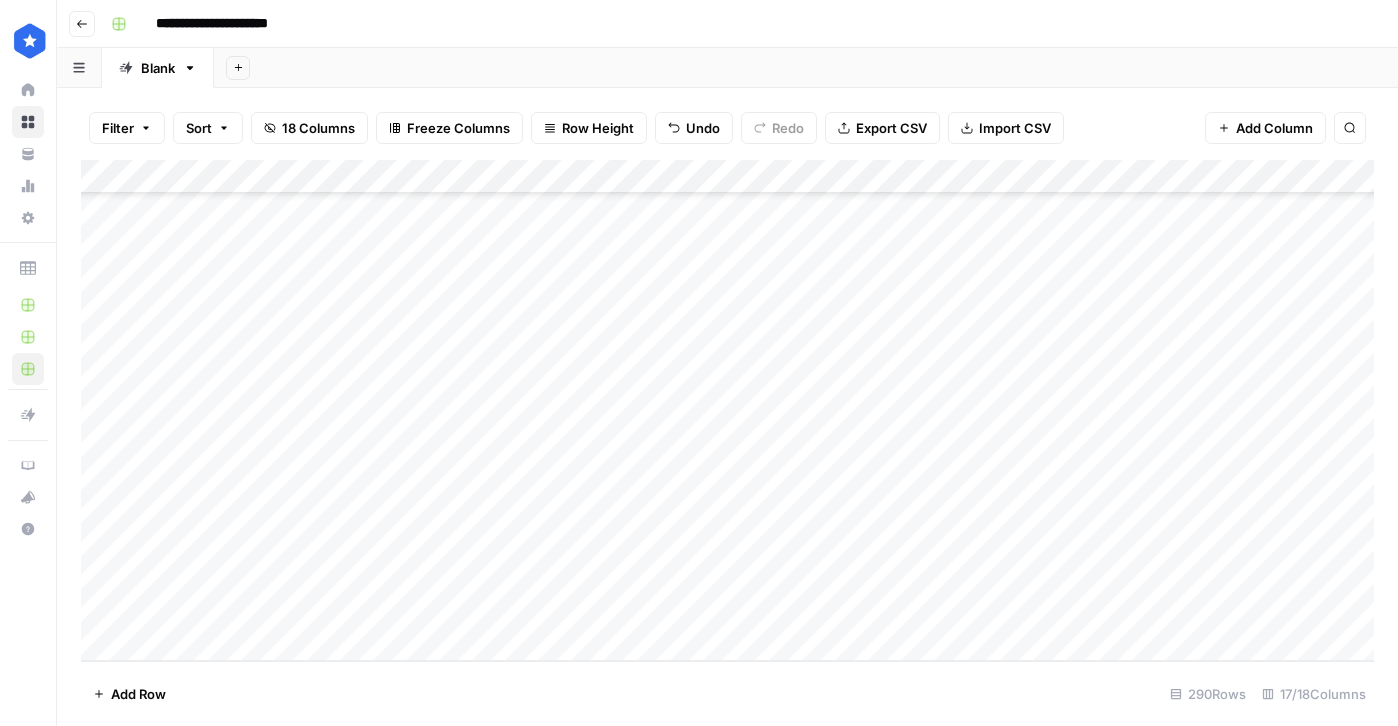 click on "Add Column" at bounding box center (727, 410) 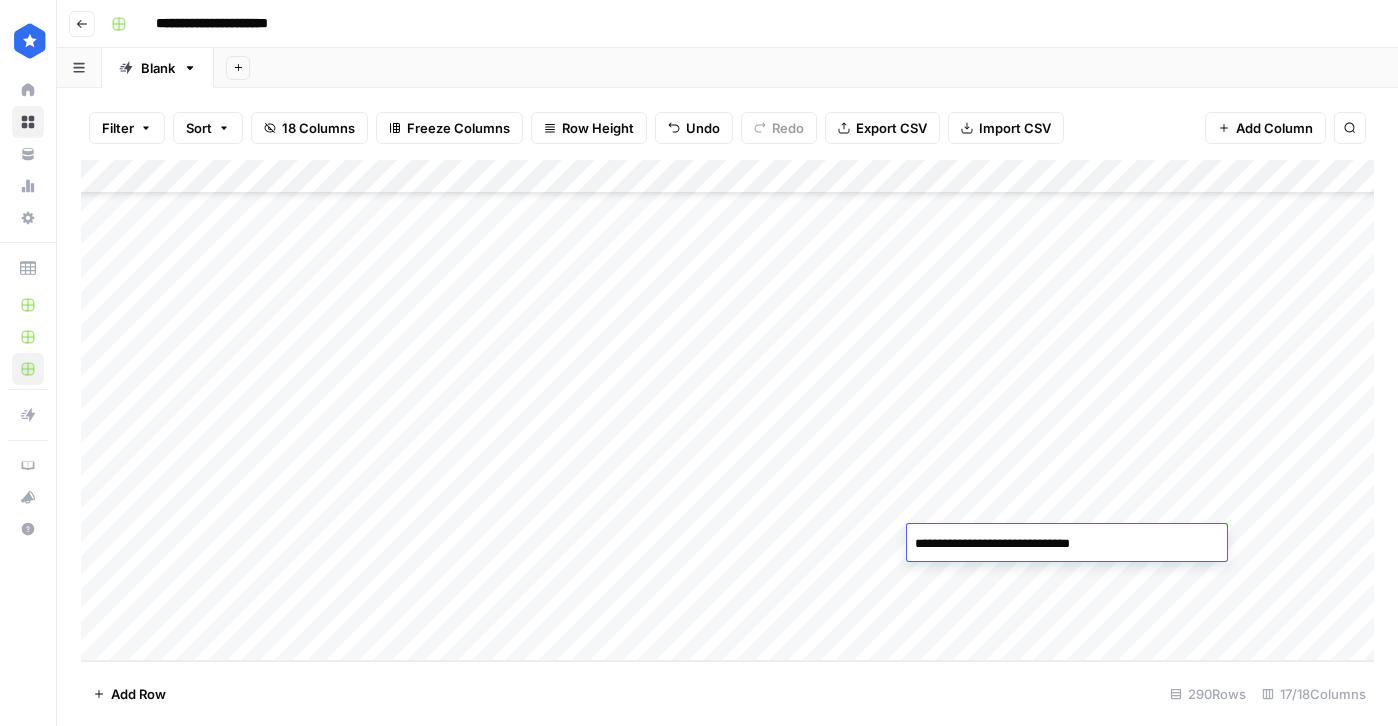 type on "**********" 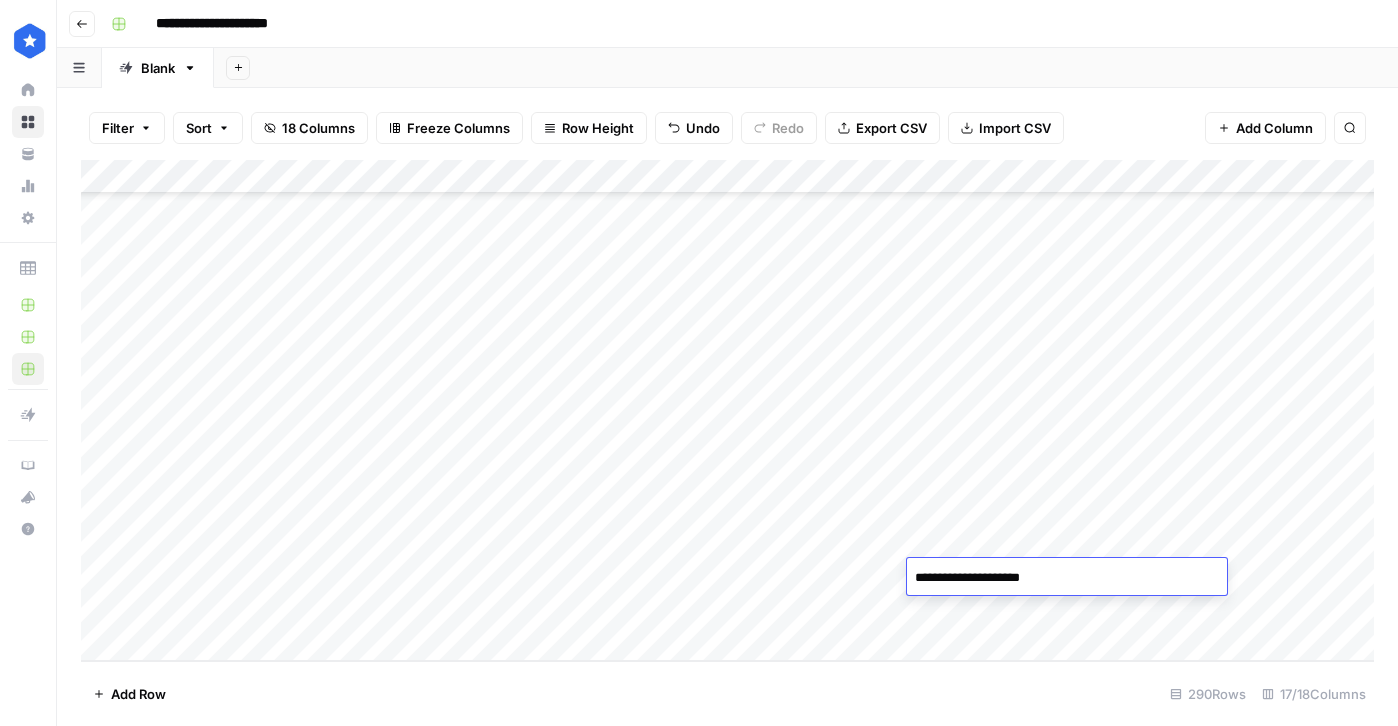 type on "**********" 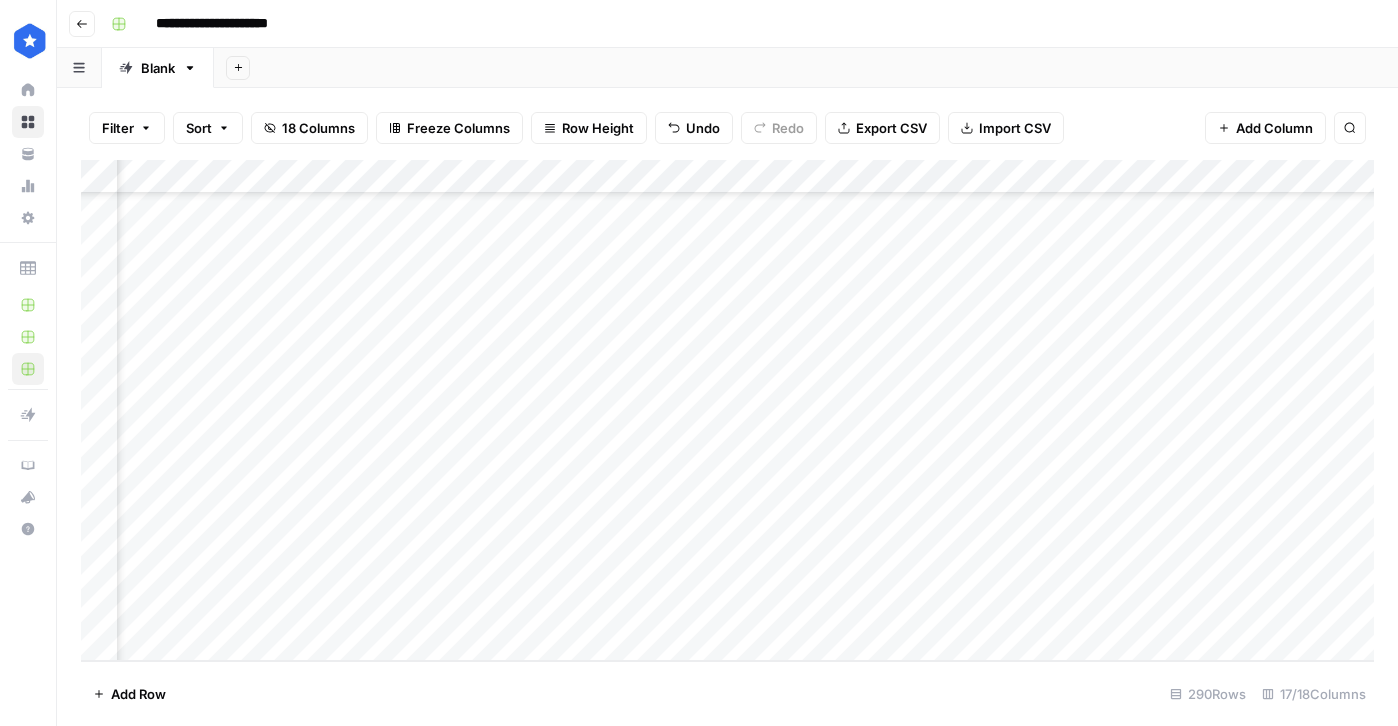 scroll, scrollTop: 9425, scrollLeft: 340, axis: both 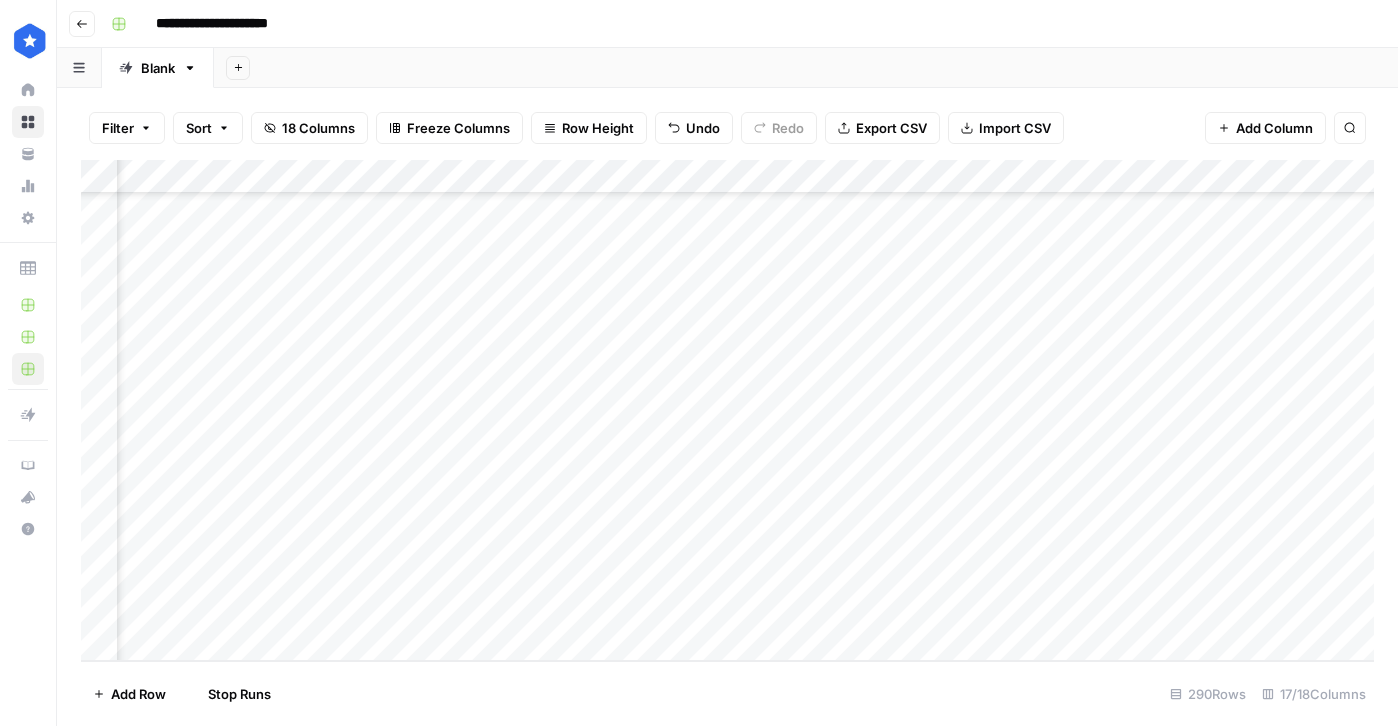 click on "Add Column" at bounding box center [727, 410] 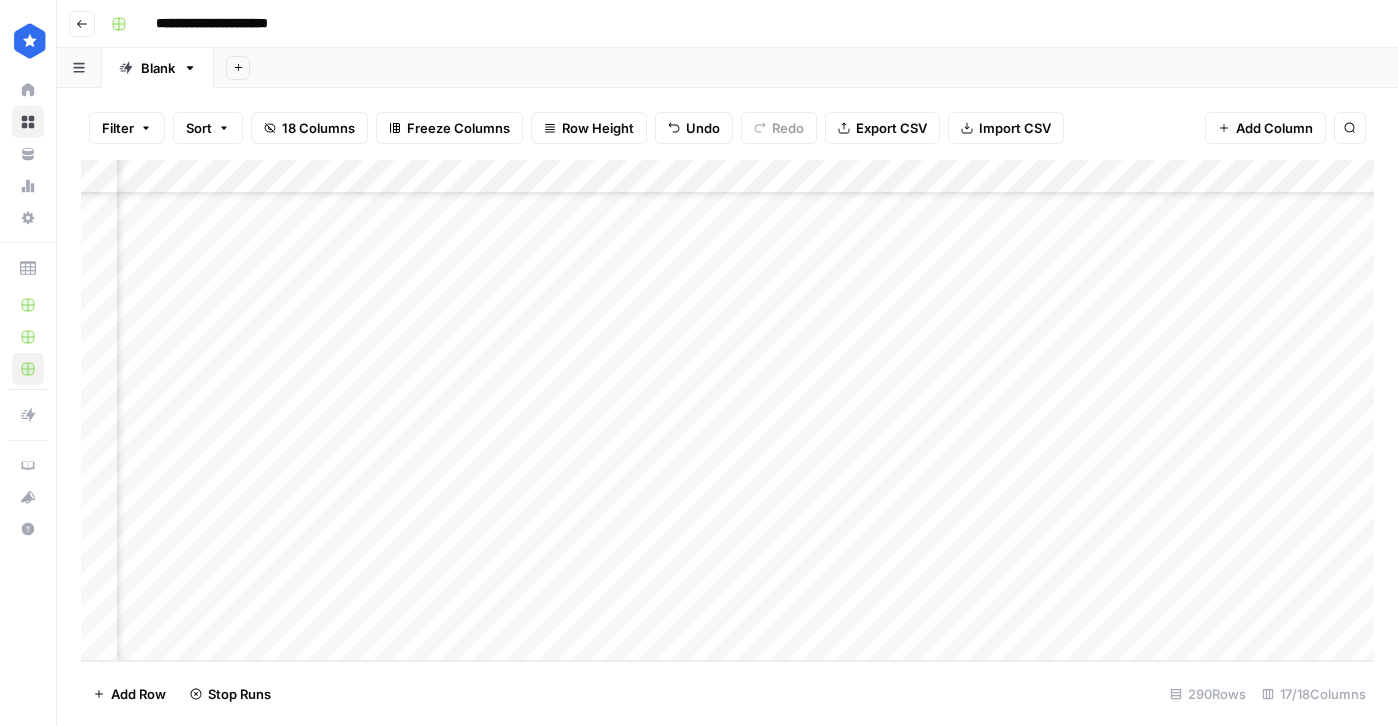 click on "Add Column" at bounding box center [727, 410] 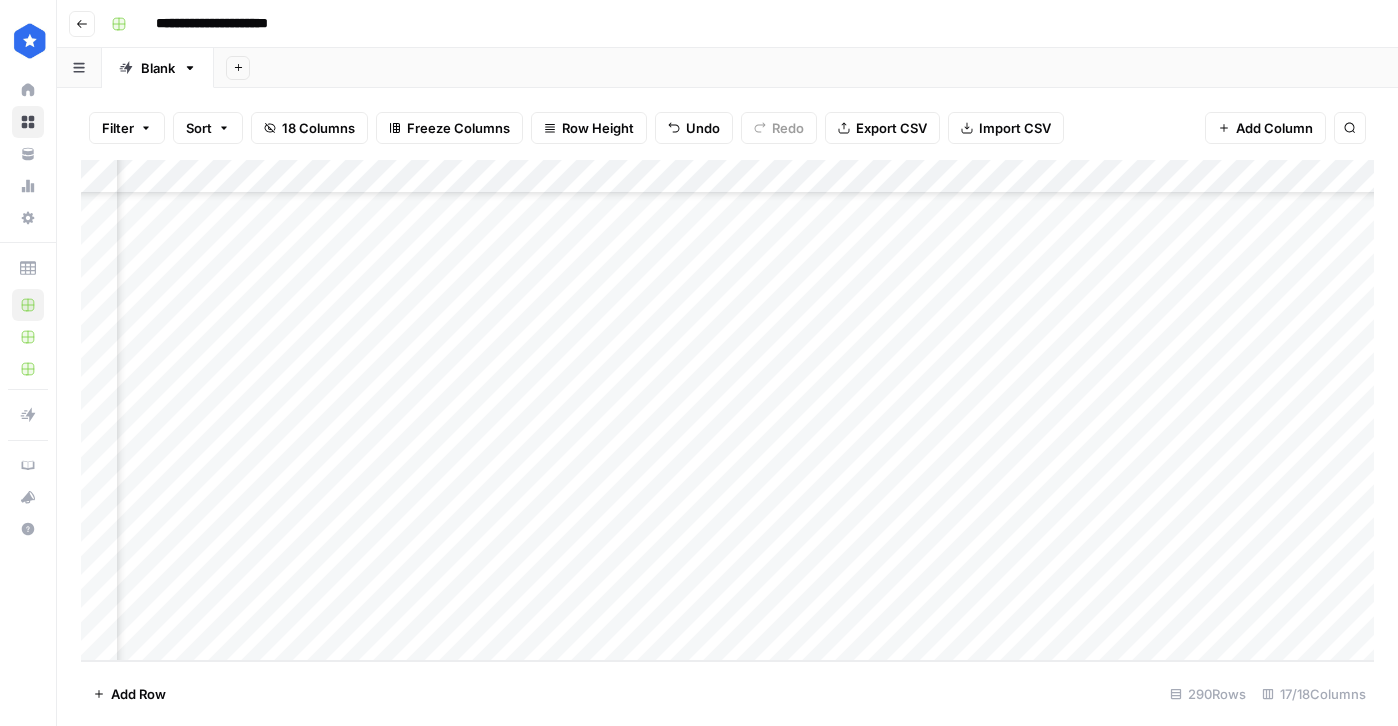 click on "Add Column" at bounding box center (727, 410) 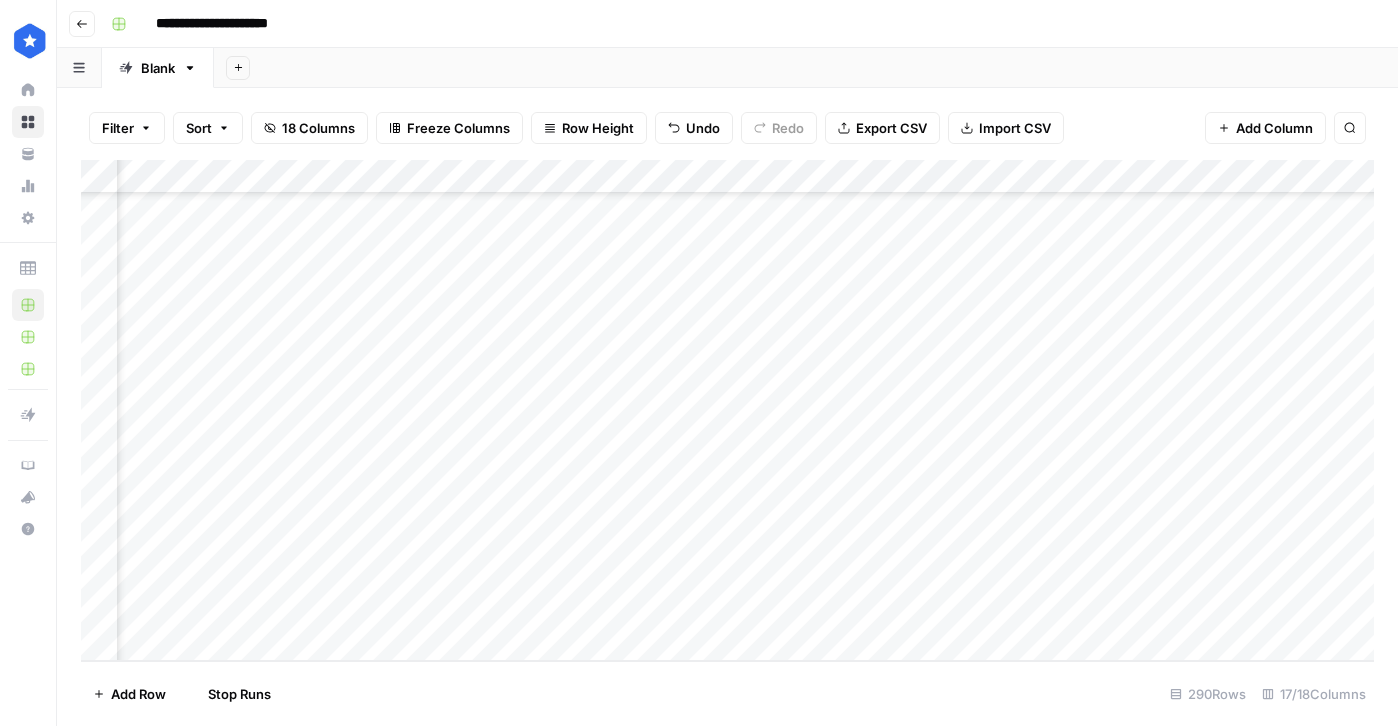 click on "Add Column" at bounding box center [727, 410] 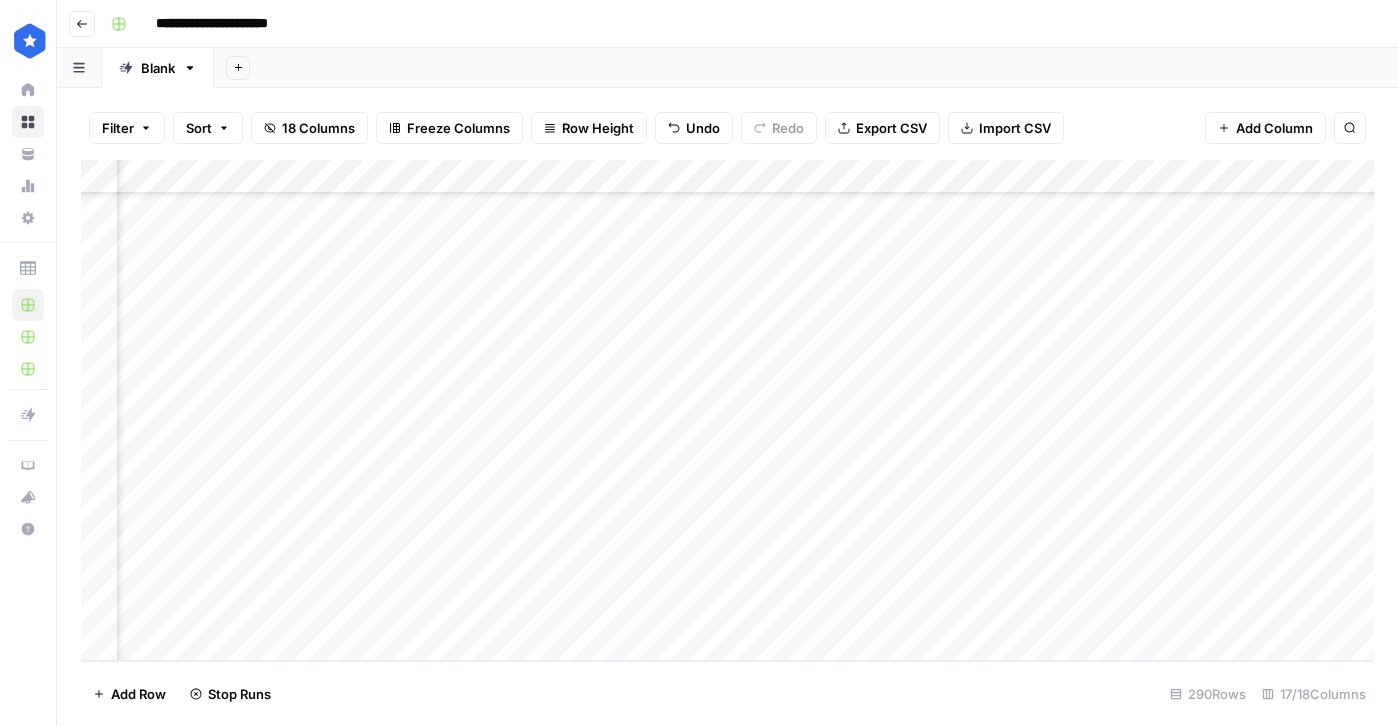click on "Add Column" at bounding box center (727, 410) 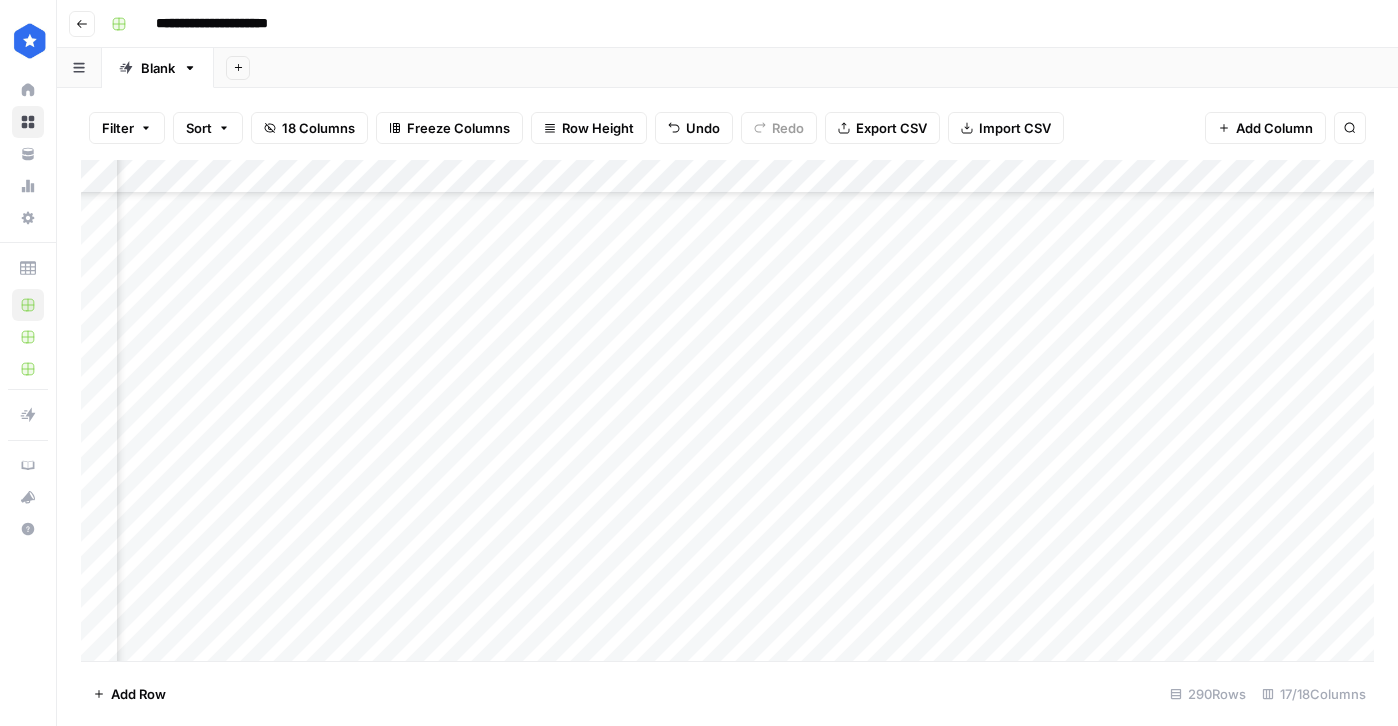 scroll, scrollTop: 0, scrollLeft: 0, axis: both 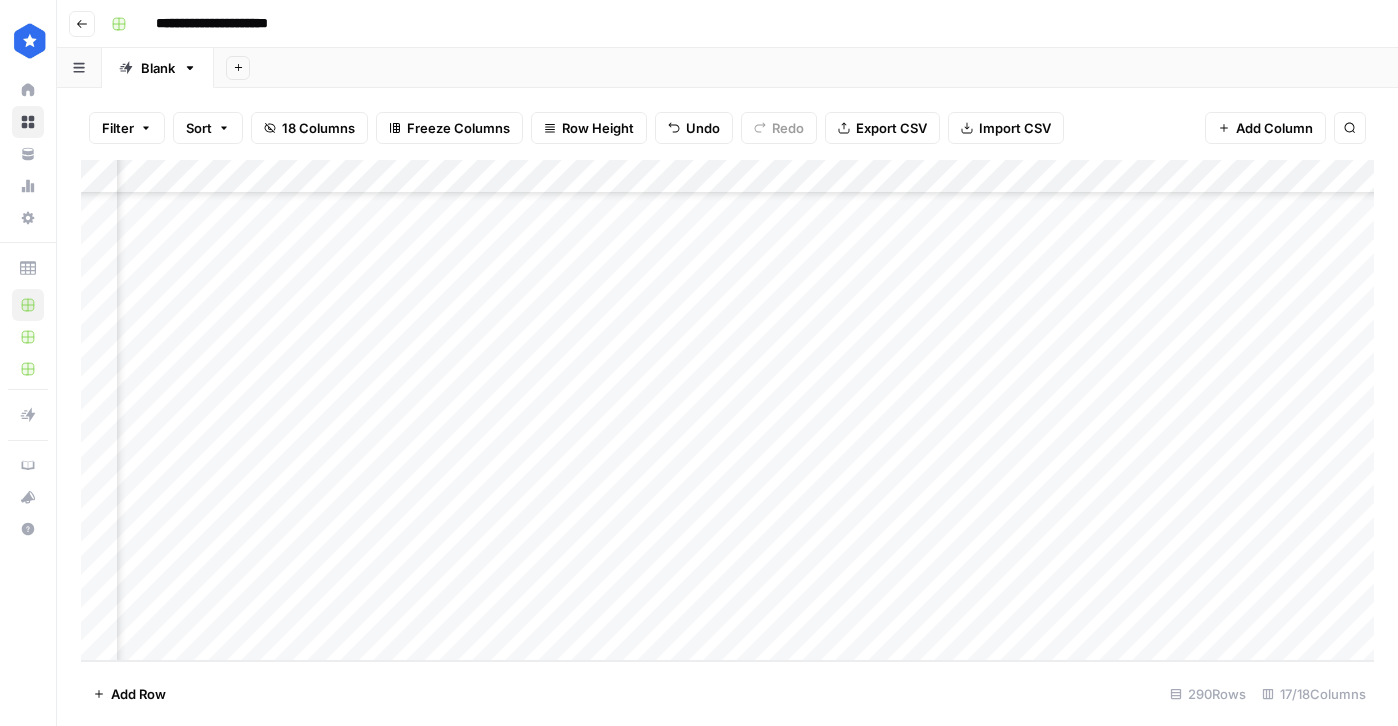click on "Add Column" at bounding box center (727, 410) 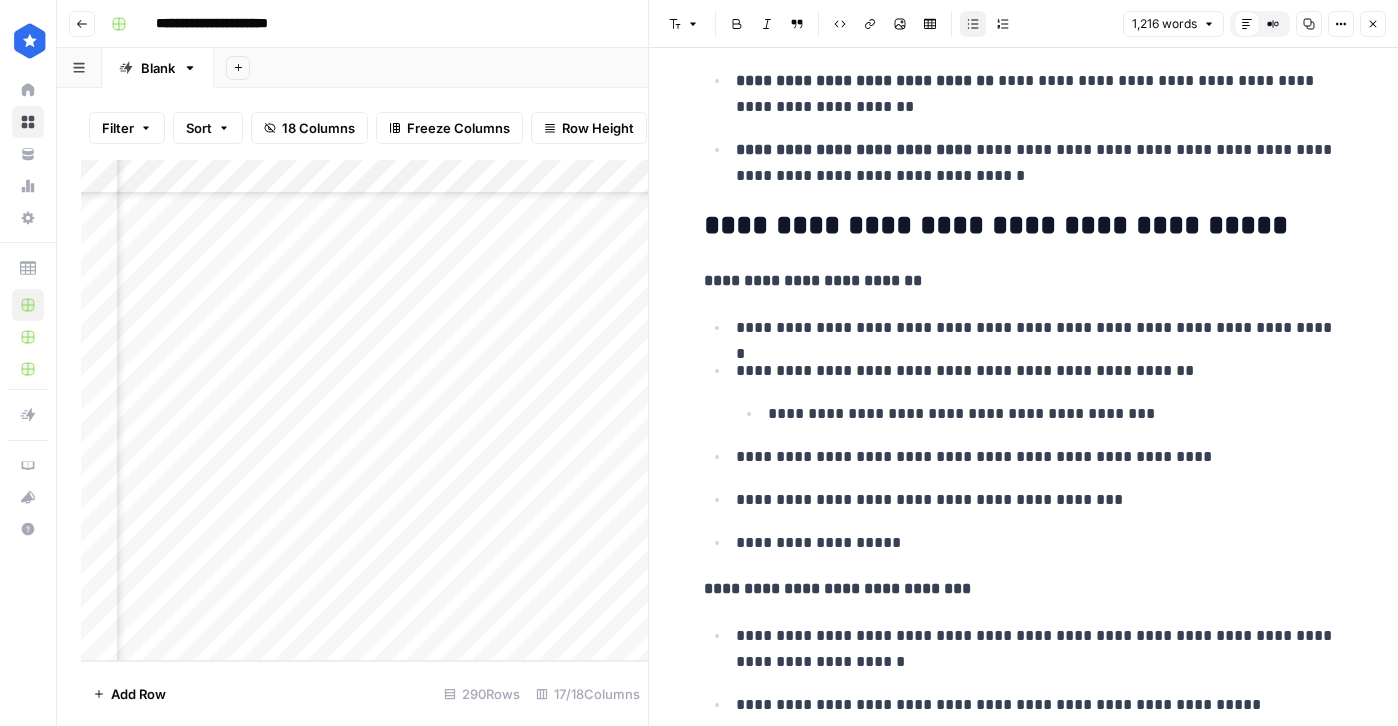 scroll, scrollTop: 0, scrollLeft: 0, axis: both 